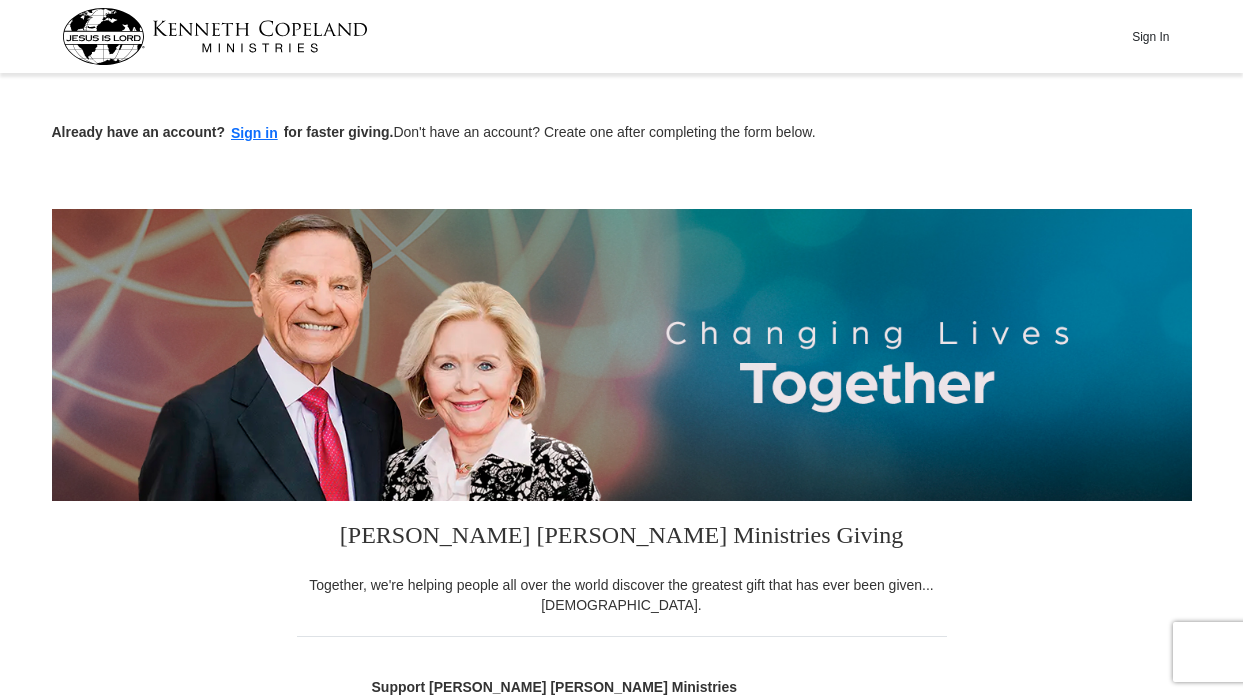 scroll, scrollTop: 0, scrollLeft: 0, axis: both 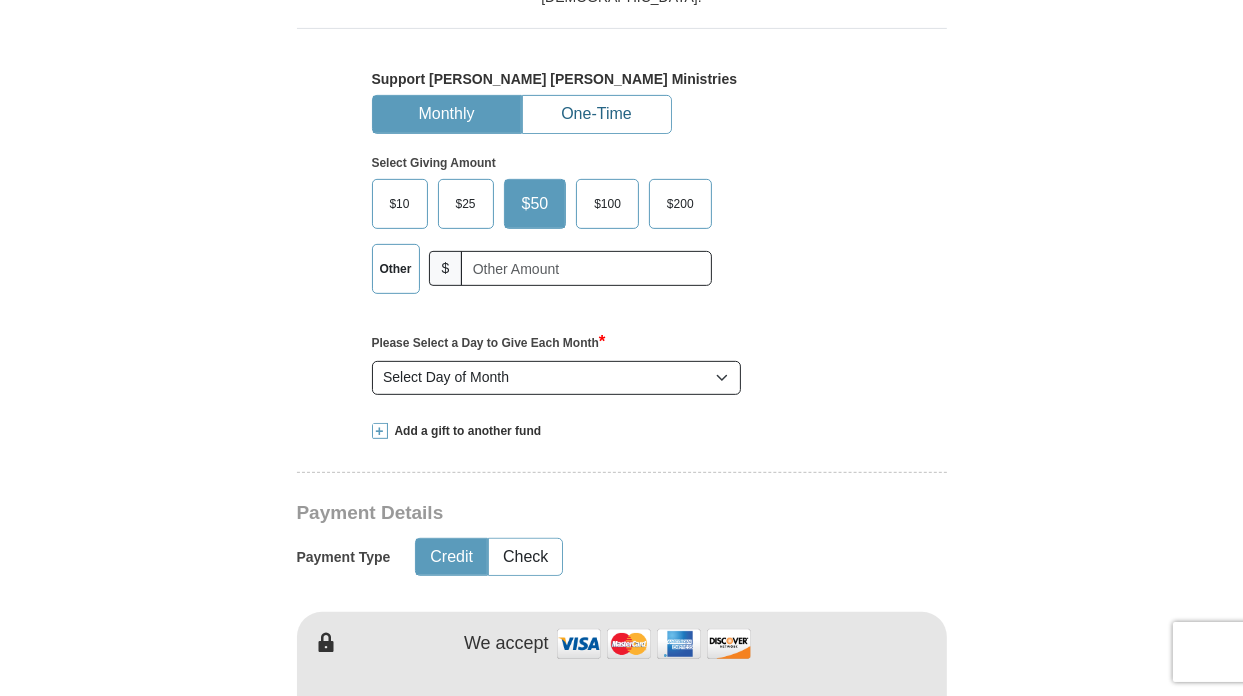 click on "One-Time" at bounding box center [597, 114] 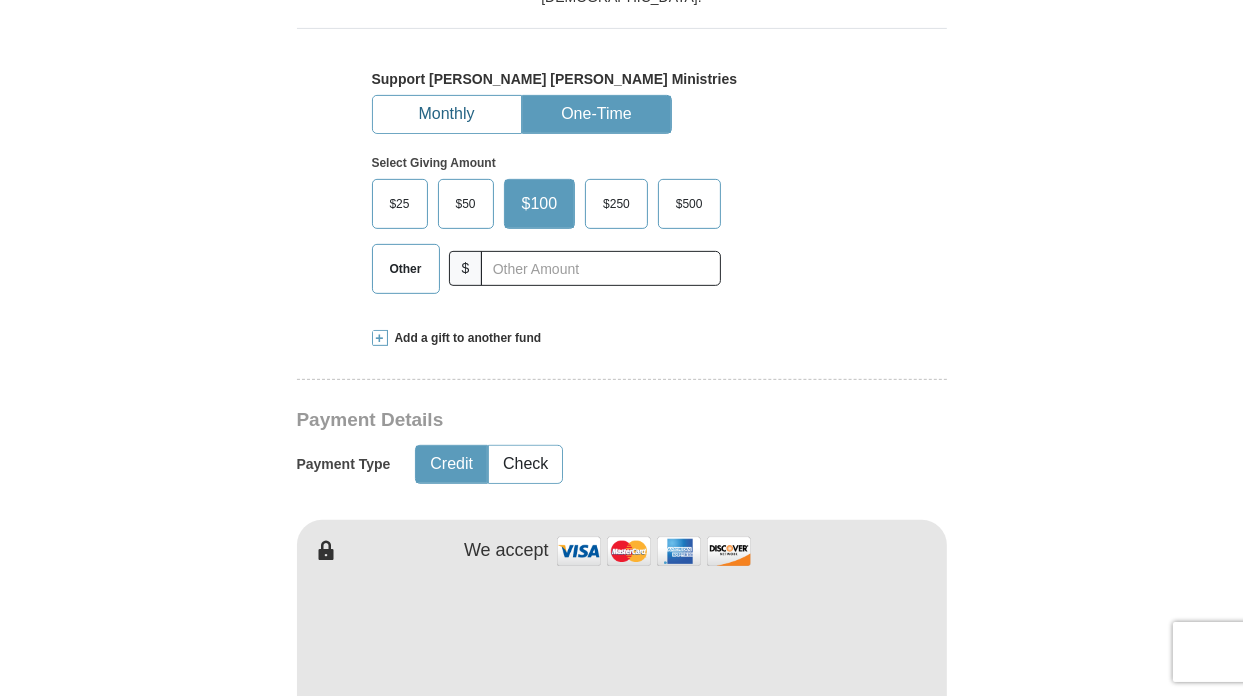 click on "Monthly" at bounding box center [447, 114] 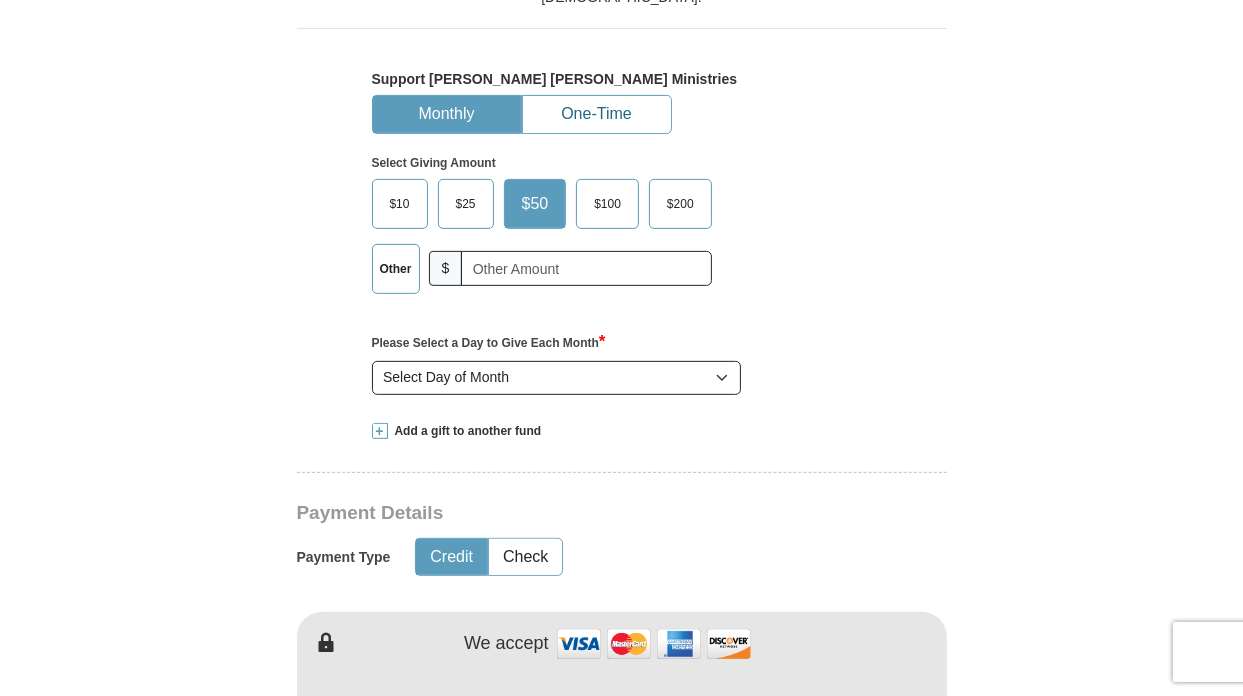 click on "One-Time" at bounding box center [597, 114] 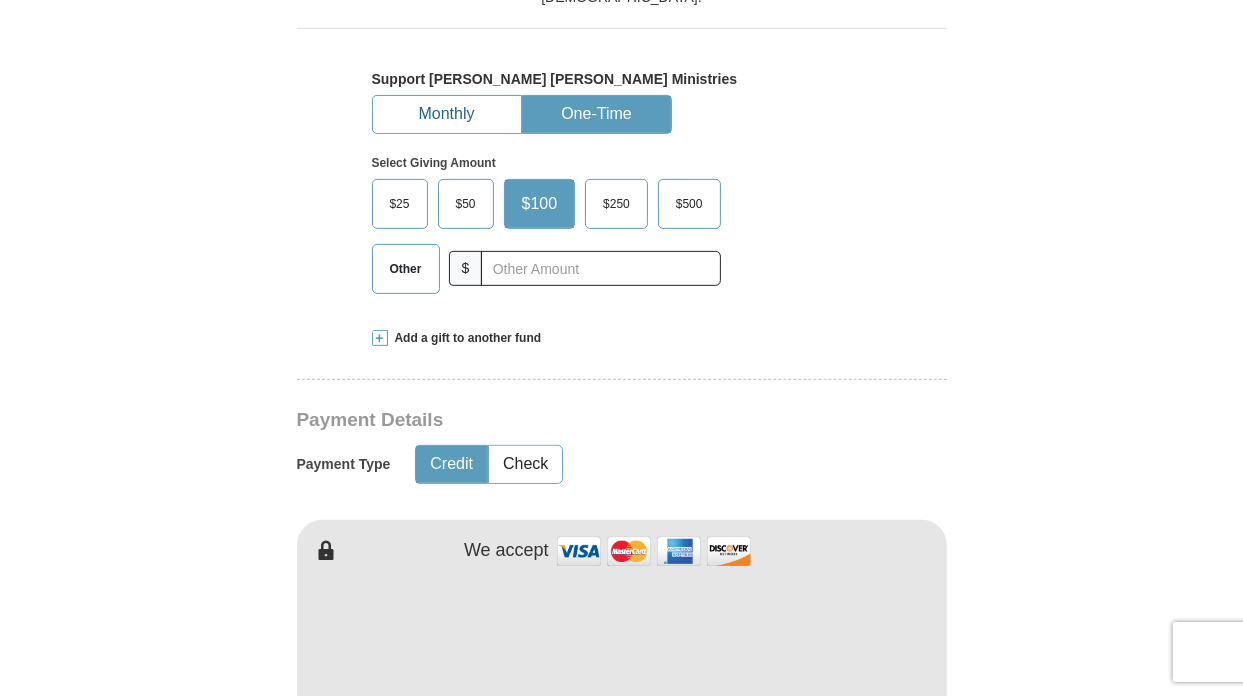 click on "Monthly" at bounding box center [447, 114] 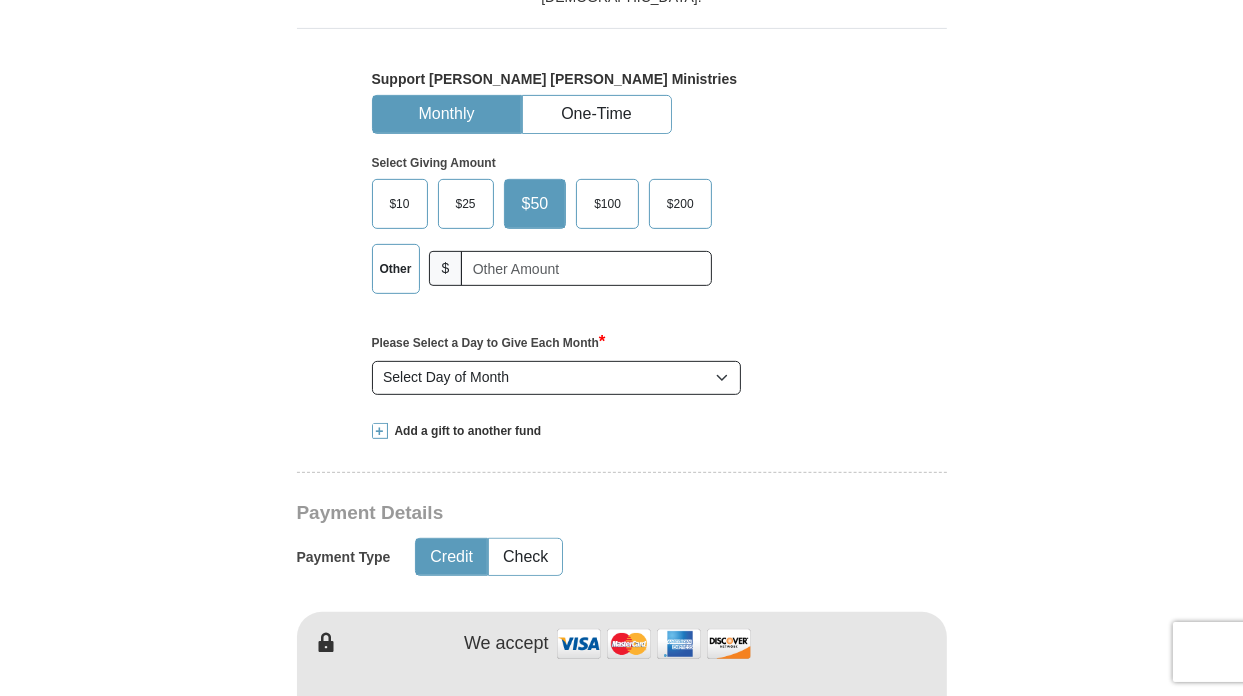 click on "$10" at bounding box center [400, 204] 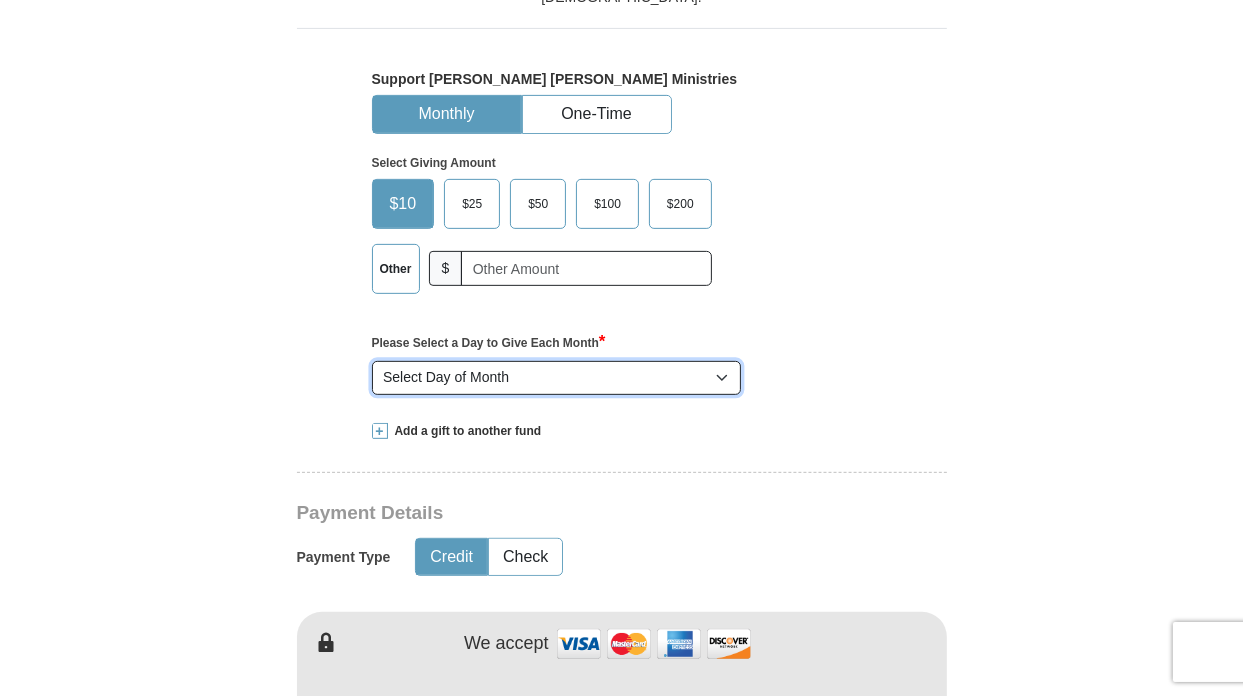 click on "Select Day of Month
1
2
3
4
5
6
7
8
9
10
11
12
13
14
15
16
17
18
19 20 21 22 23 24 25 26 27 28" at bounding box center (557, 378) 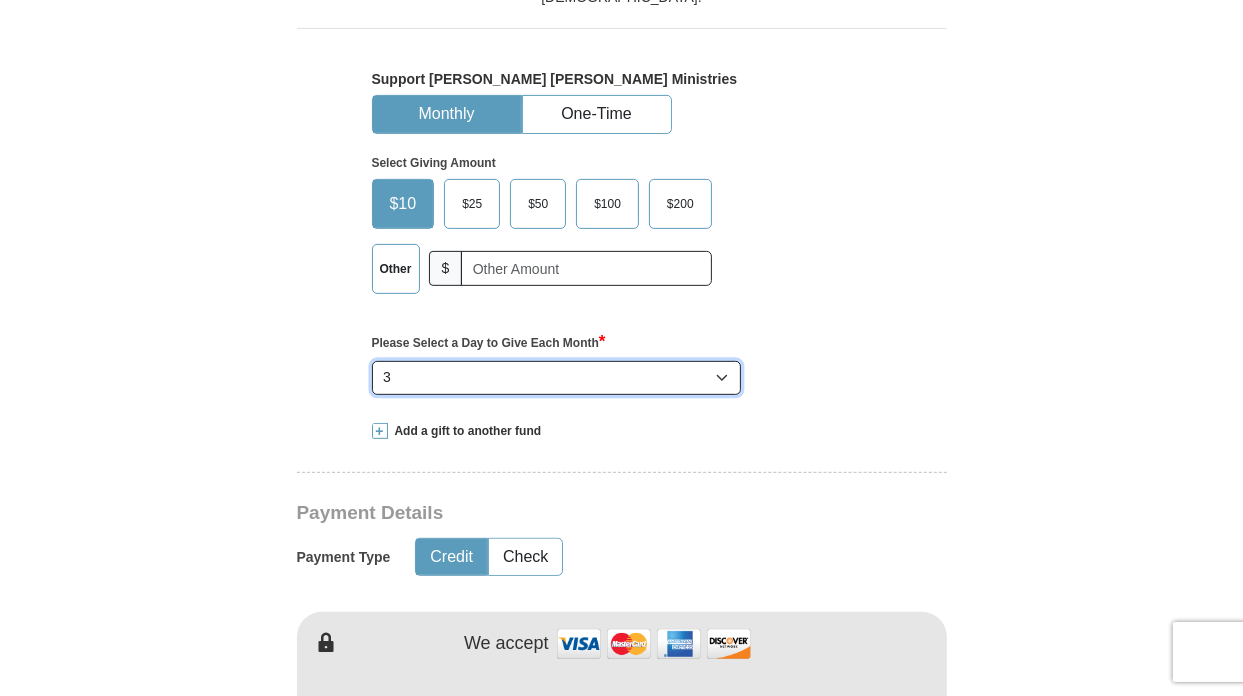 click on "Select Day of Month
1
2
3
4
5
6
7
8
9
10
11
12
13
14
15
16
17
18
19 20 21 22 23 24 25 26 27 28" at bounding box center [557, 378] 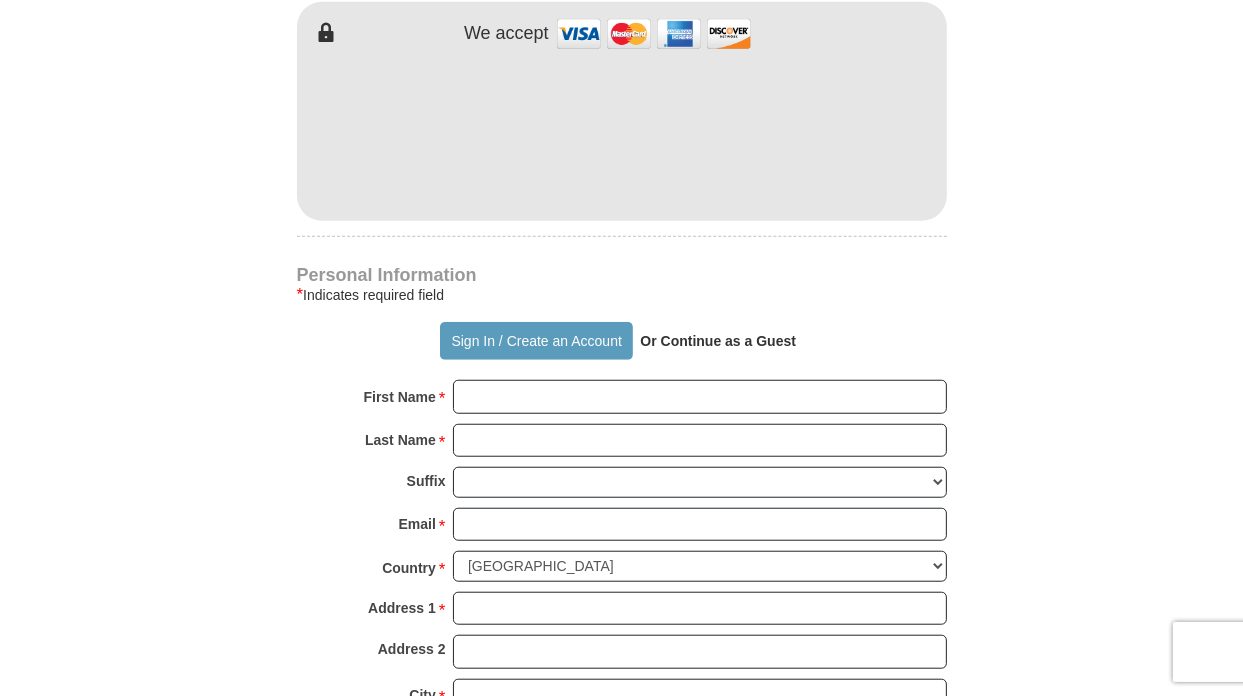 scroll, scrollTop: 1827, scrollLeft: 0, axis: vertical 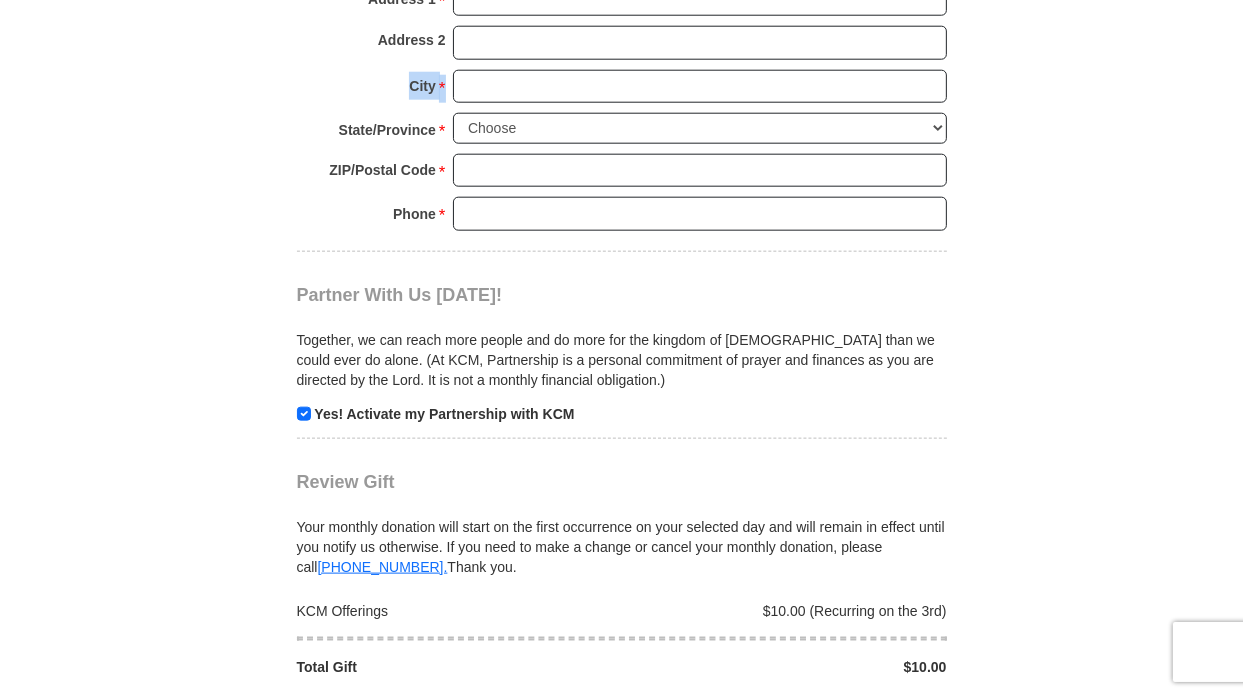 drag, startPoint x: 1237, startPoint y: 67, endPoint x: 1251, endPoint y: 56, distance: 17.804493 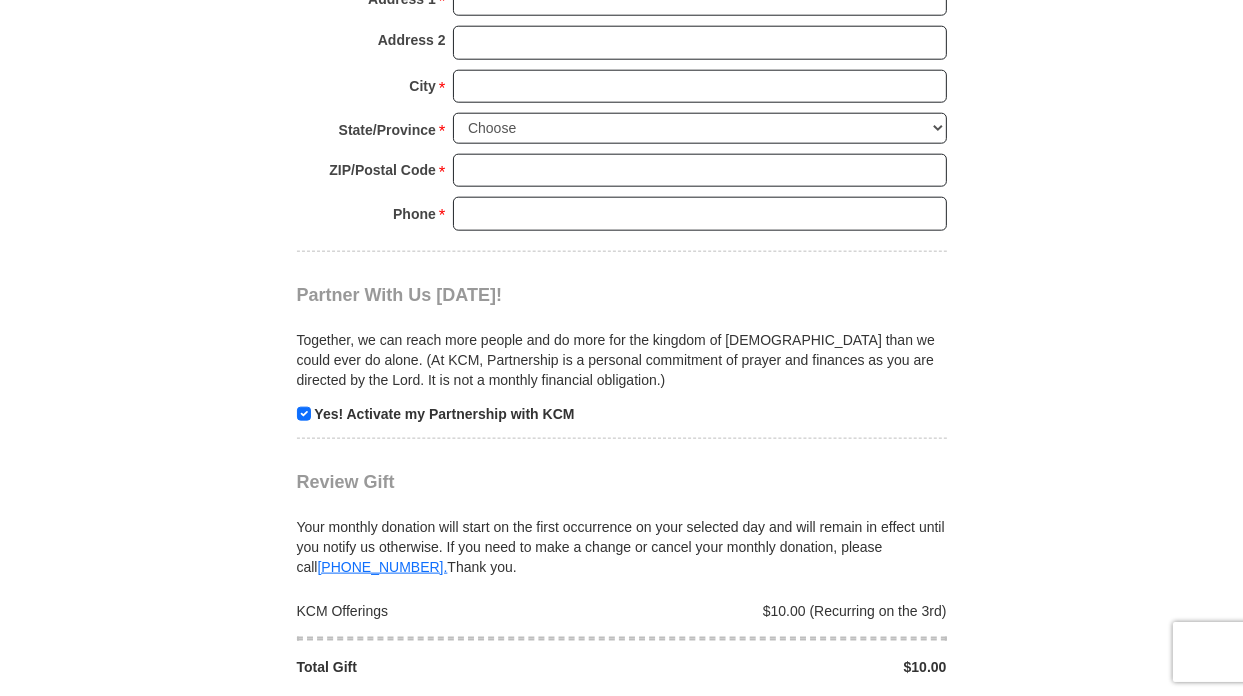 drag, startPoint x: 1251, startPoint y: 56, endPoint x: 1223, endPoint y: 210, distance: 156.52477 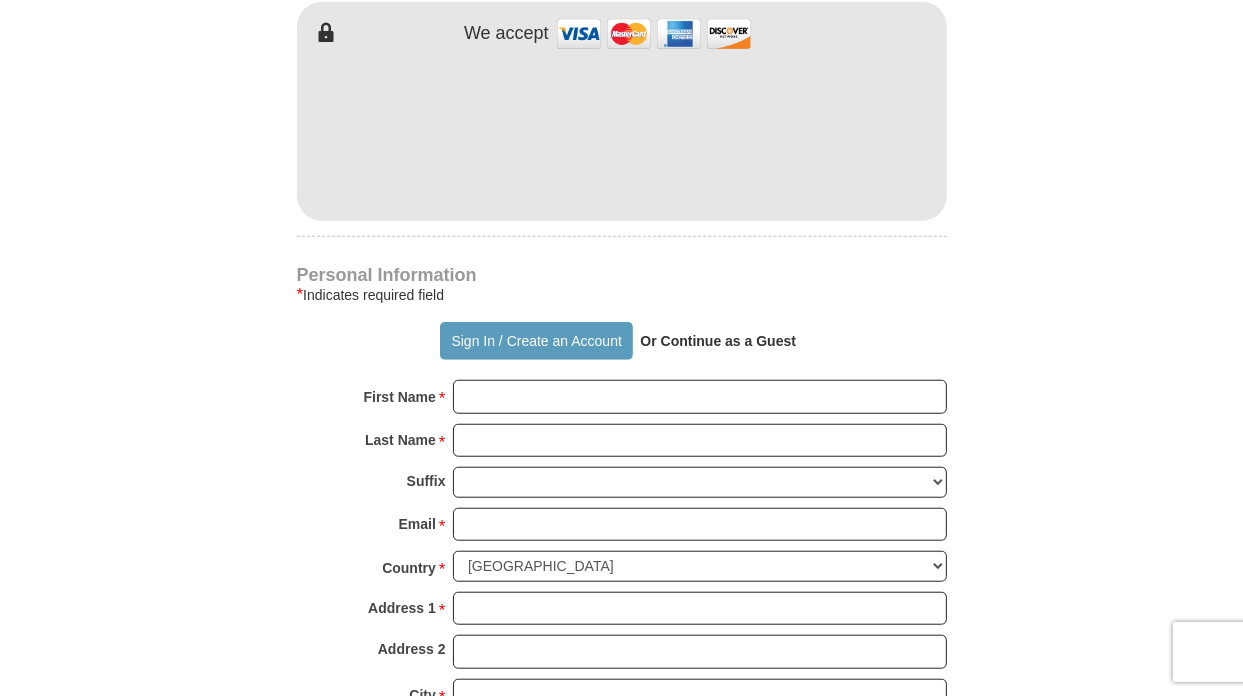 type on "[URL][DOMAIN_NAME]" 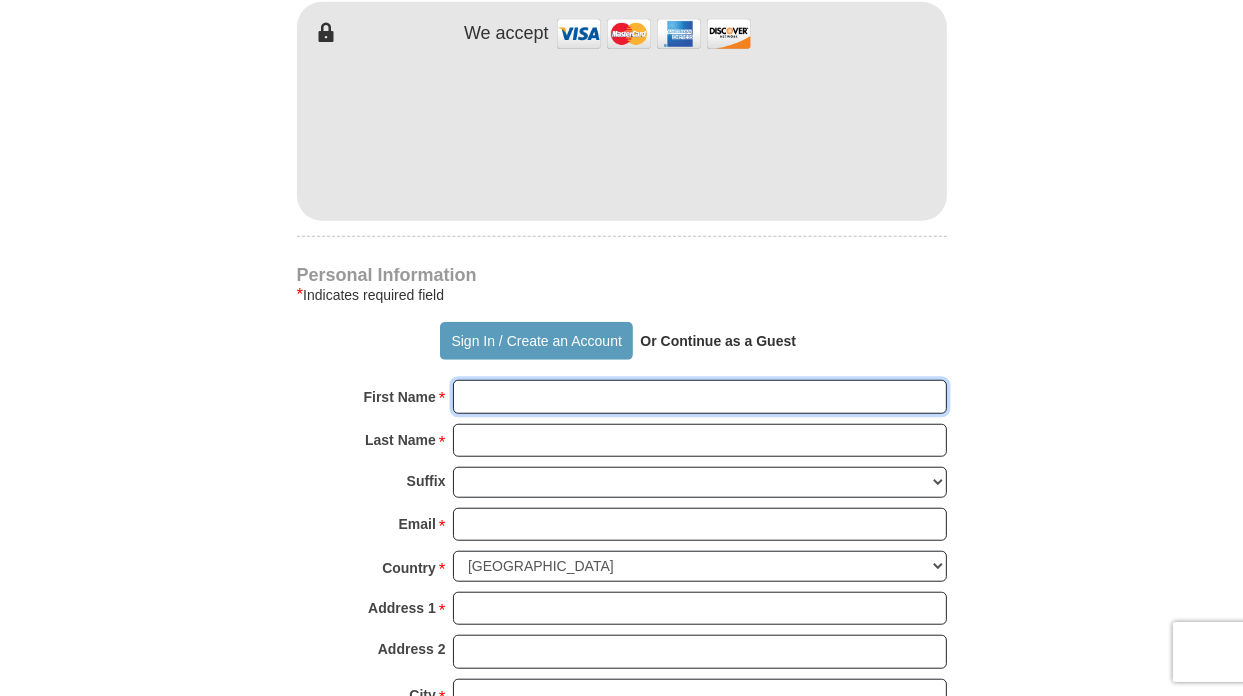 click on "First Name
*" at bounding box center [700, 397] 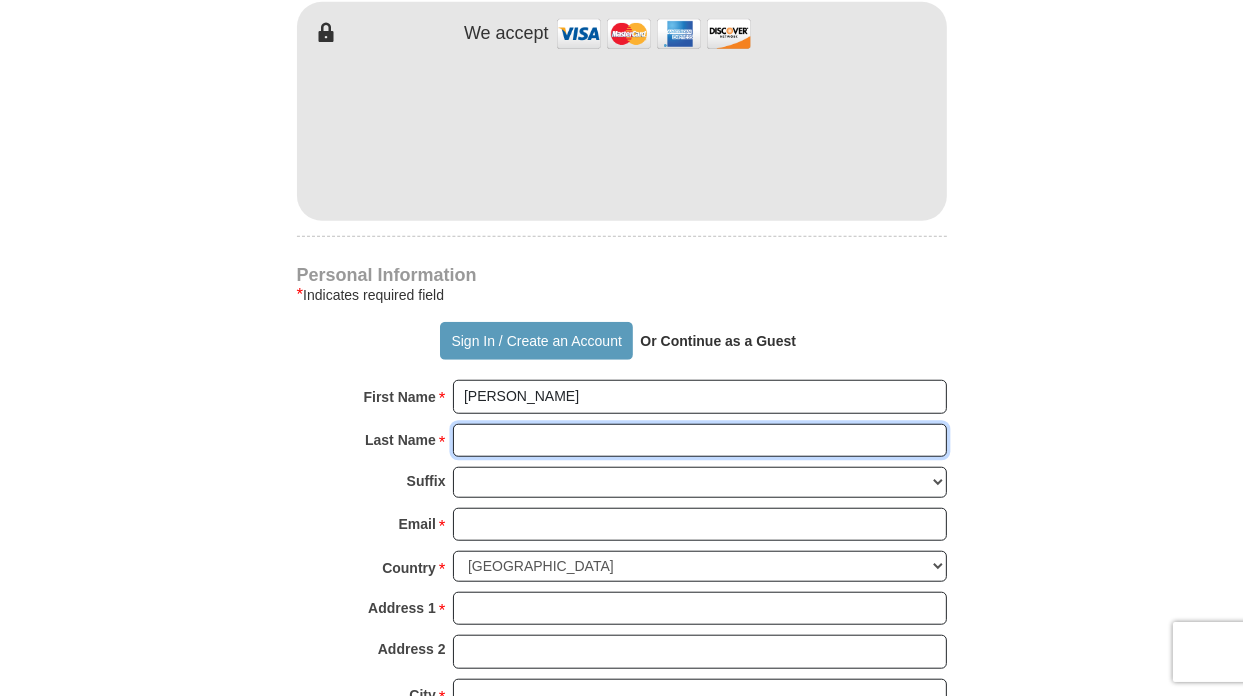 type on "[PERSON_NAME]" 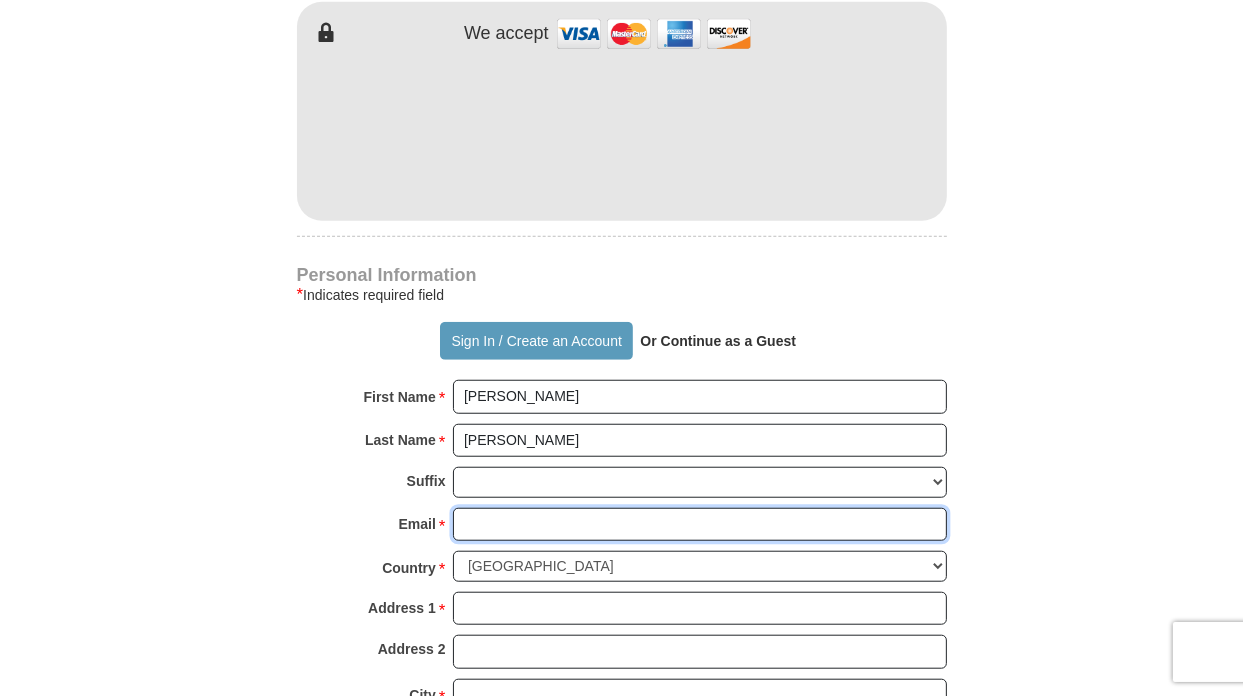 type on "[EMAIL_ADDRESS][DOMAIN_NAME]" 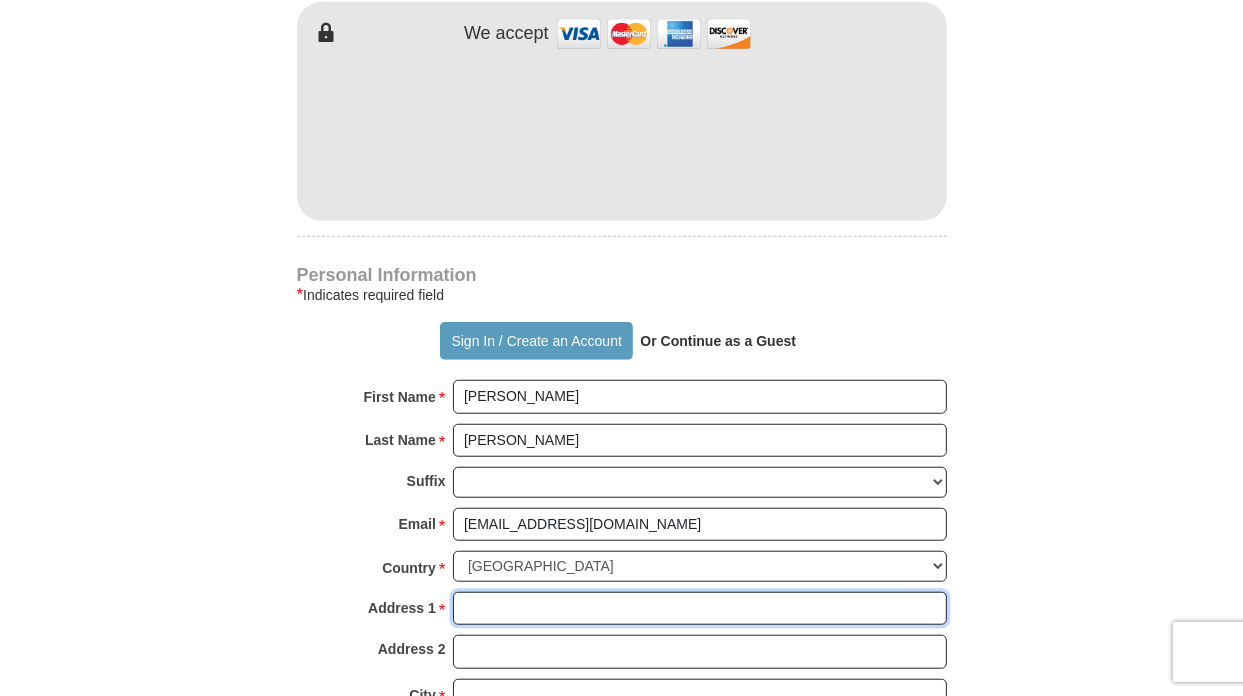 type on "[STREET_ADDRESS]" 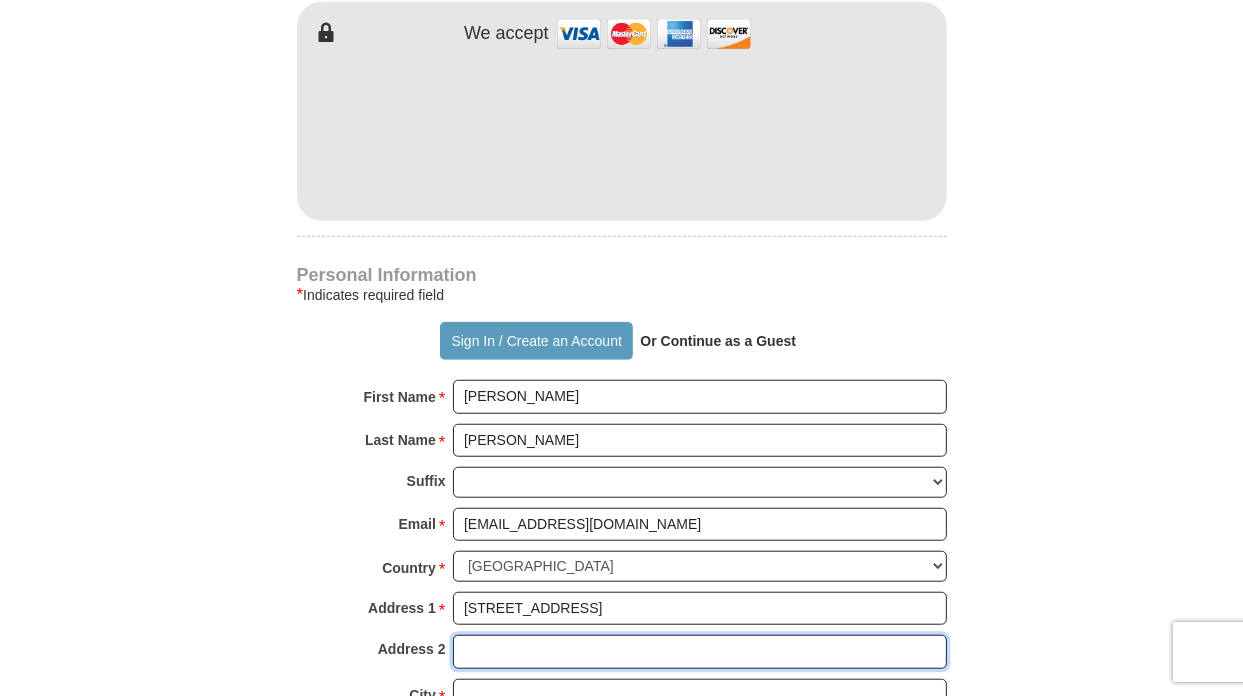 type on "917" 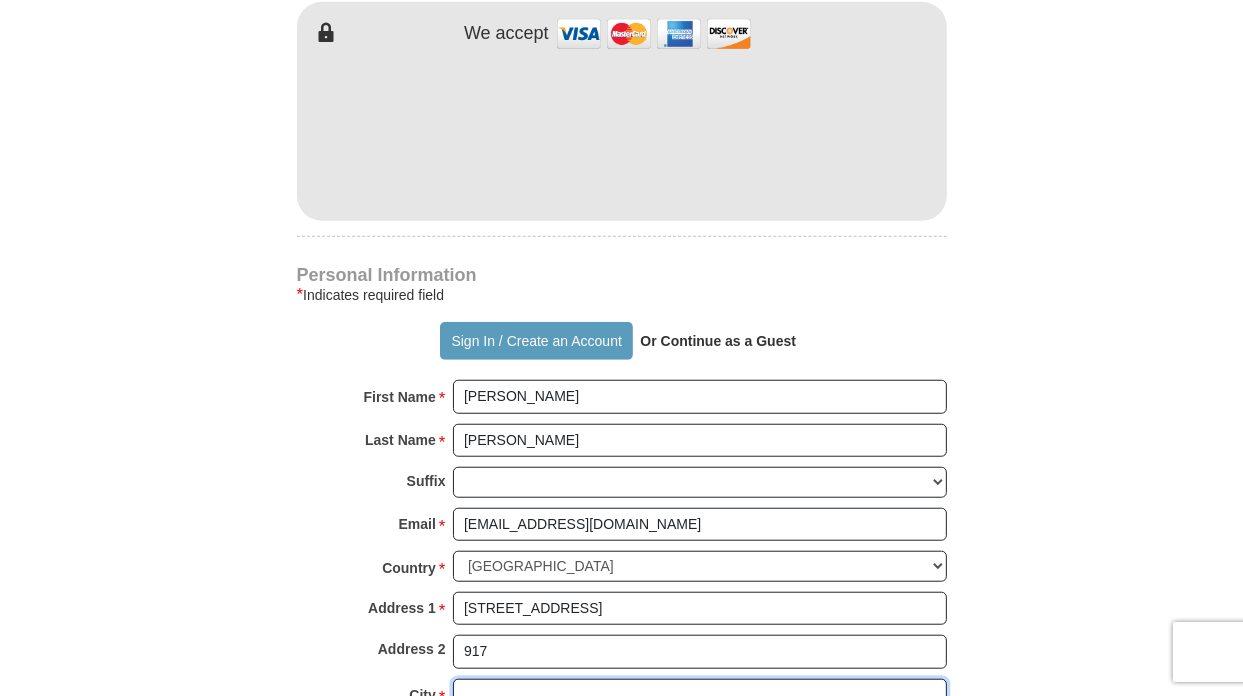 type on "Detroit Mi 48205" 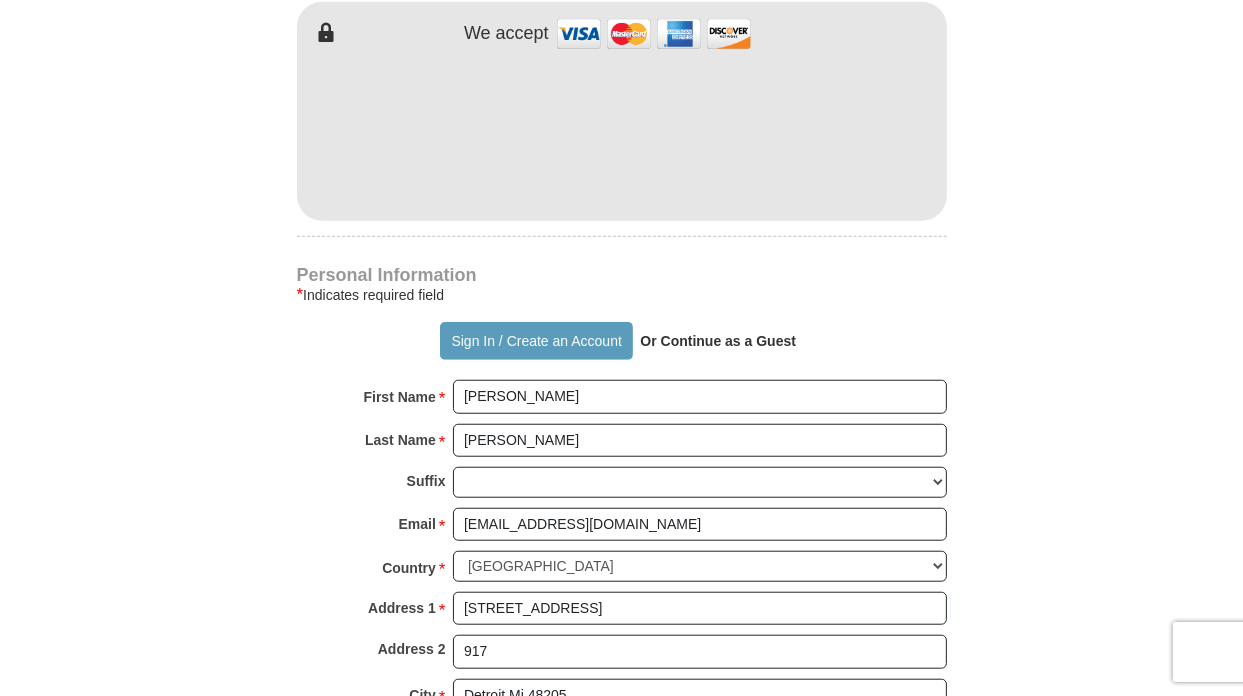 select on "MI" 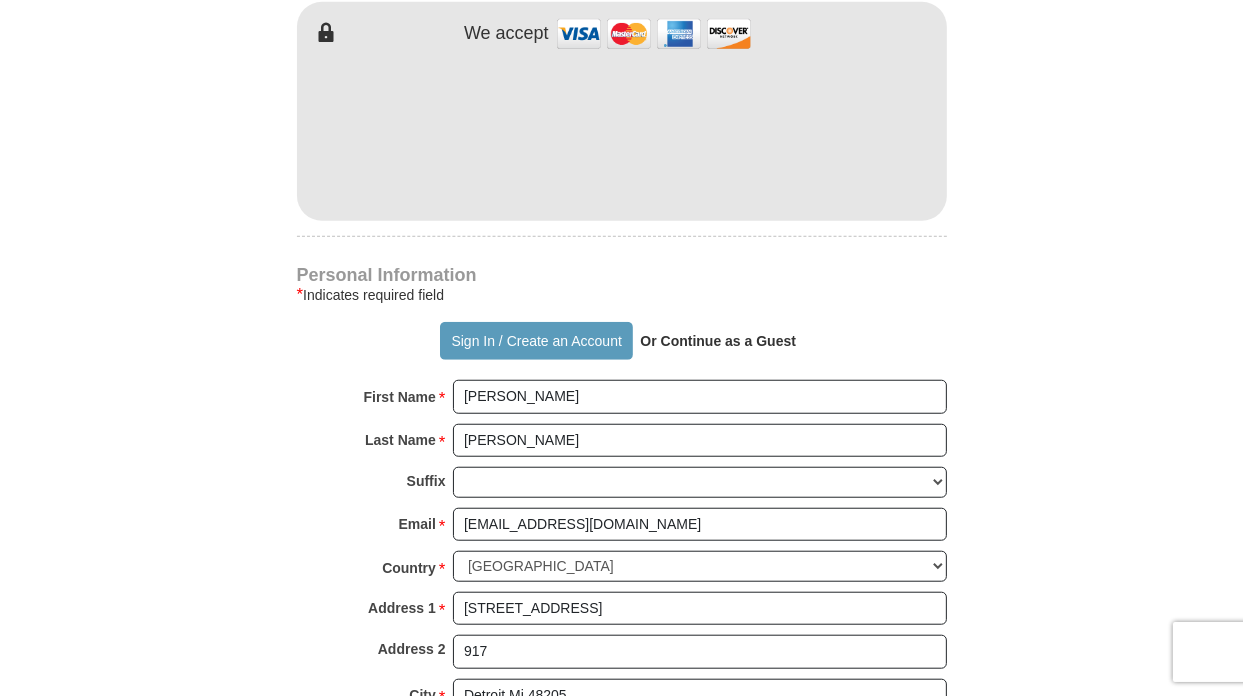 type on "48205" 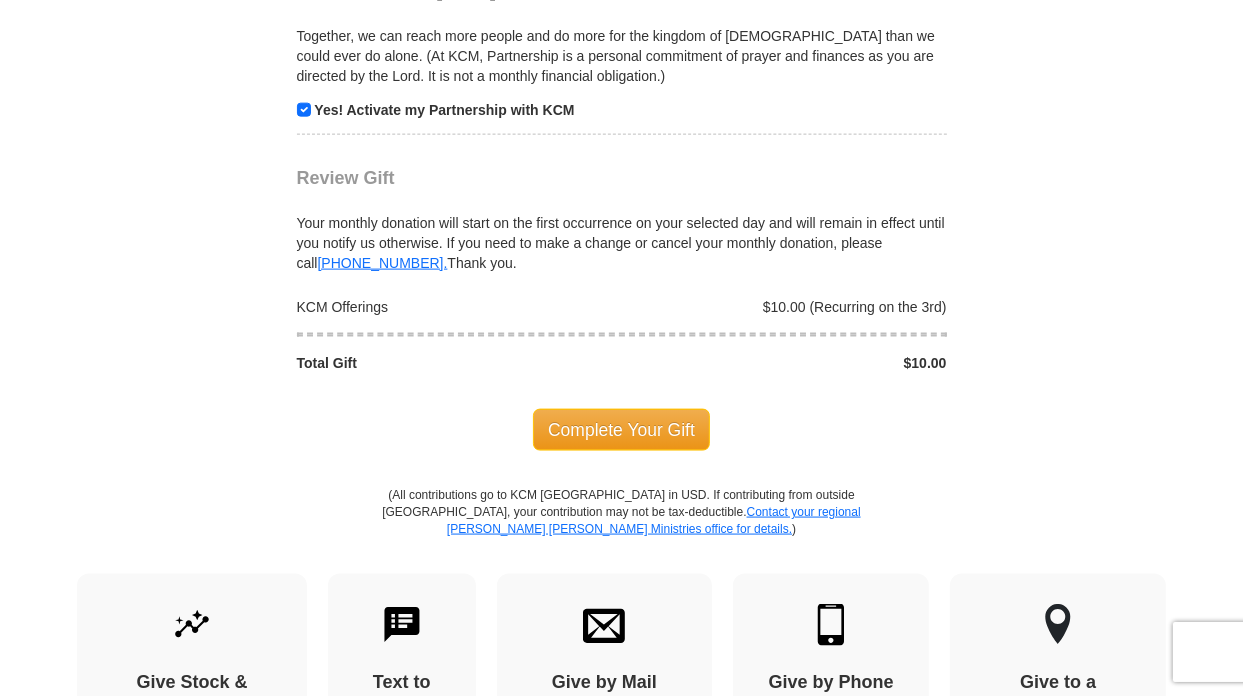 scroll, scrollTop: 2135, scrollLeft: 0, axis: vertical 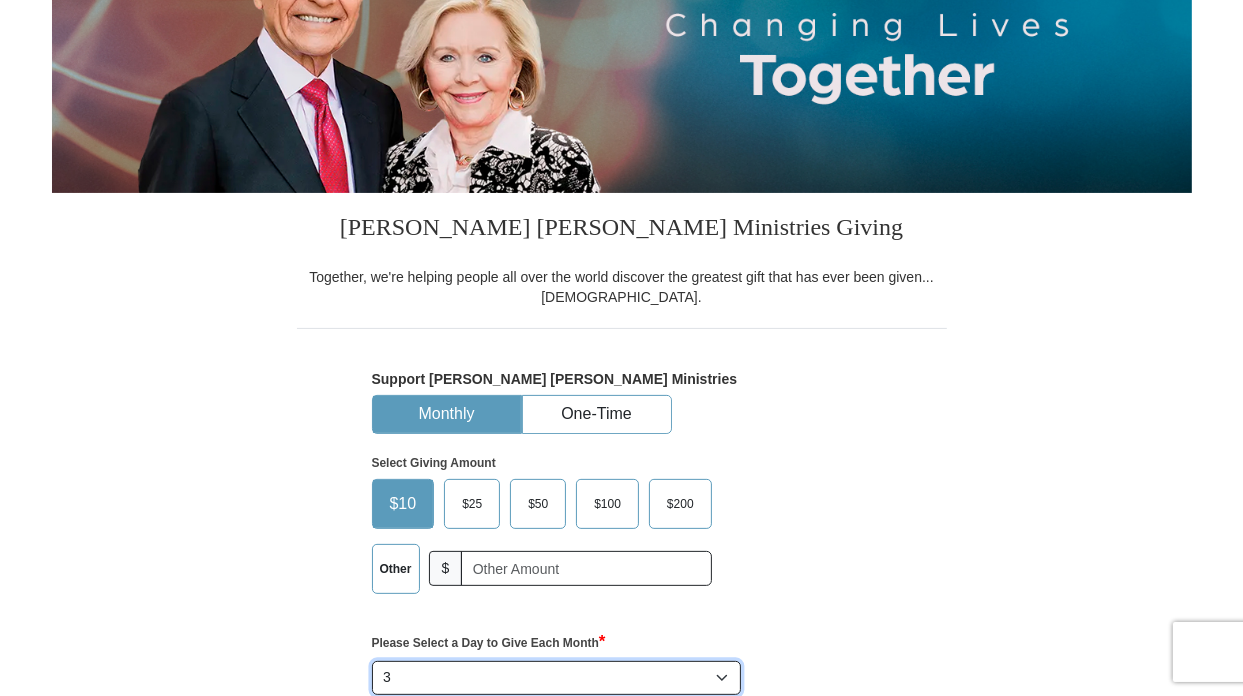 click on "Select Day of Month
1
2
3
4
5
6
7
8
9
10
11
12
13
14
15
16
17
18
19 20 21 22 23 24 25 26 27 28" at bounding box center [557, 678] 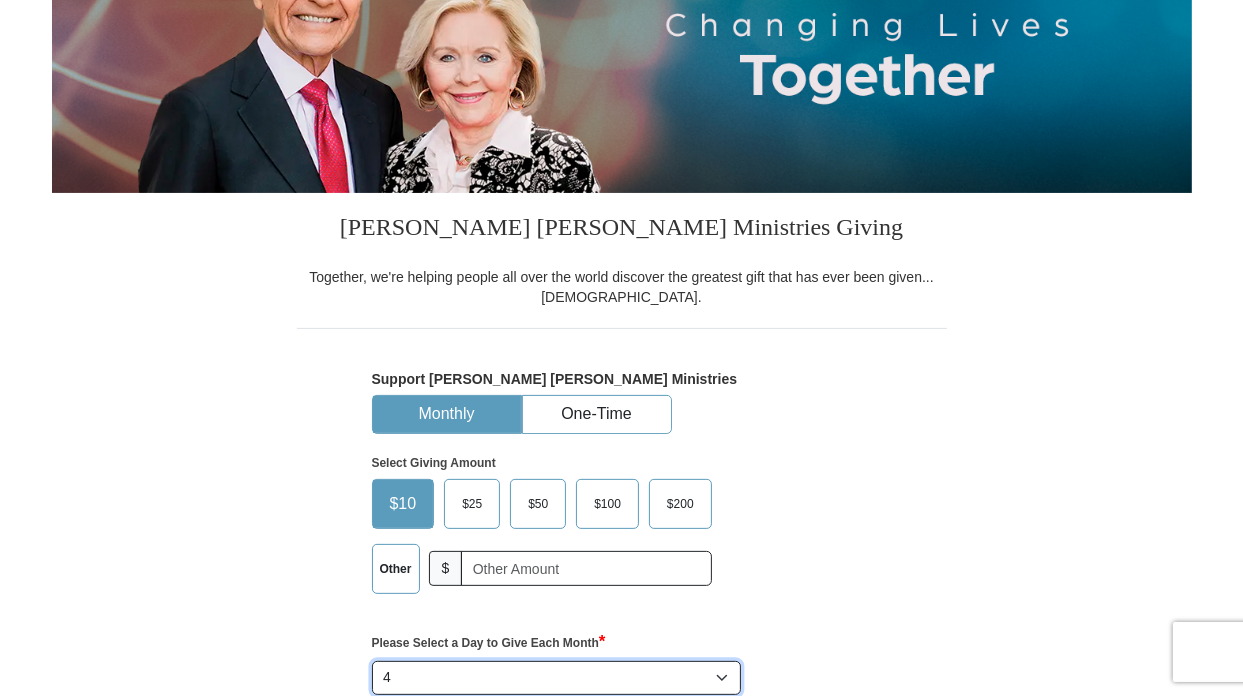 click on "Select Day of Month
1
2
3
4
5
6
7
8
9
10
11
12
13
14
15
16
17
18
19 20 21 22 23 24 25 26 27 28" at bounding box center (557, 678) 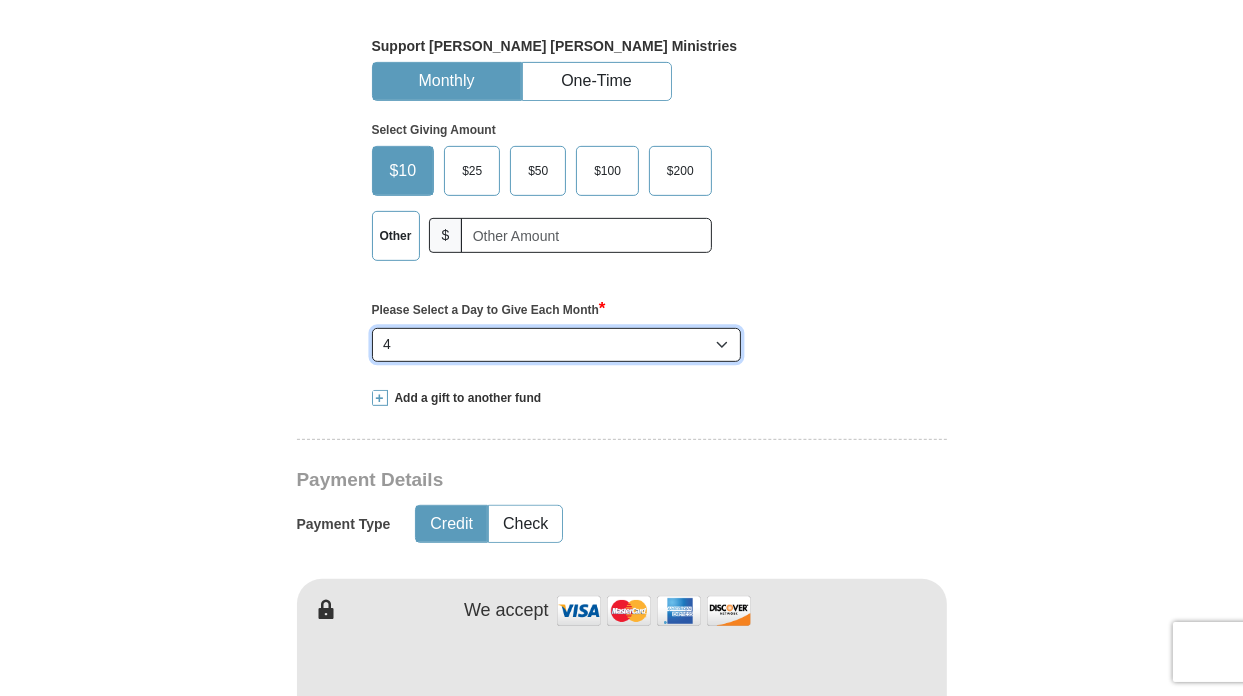 scroll, scrollTop: 643, scrollLeft: 0, axis: vertical 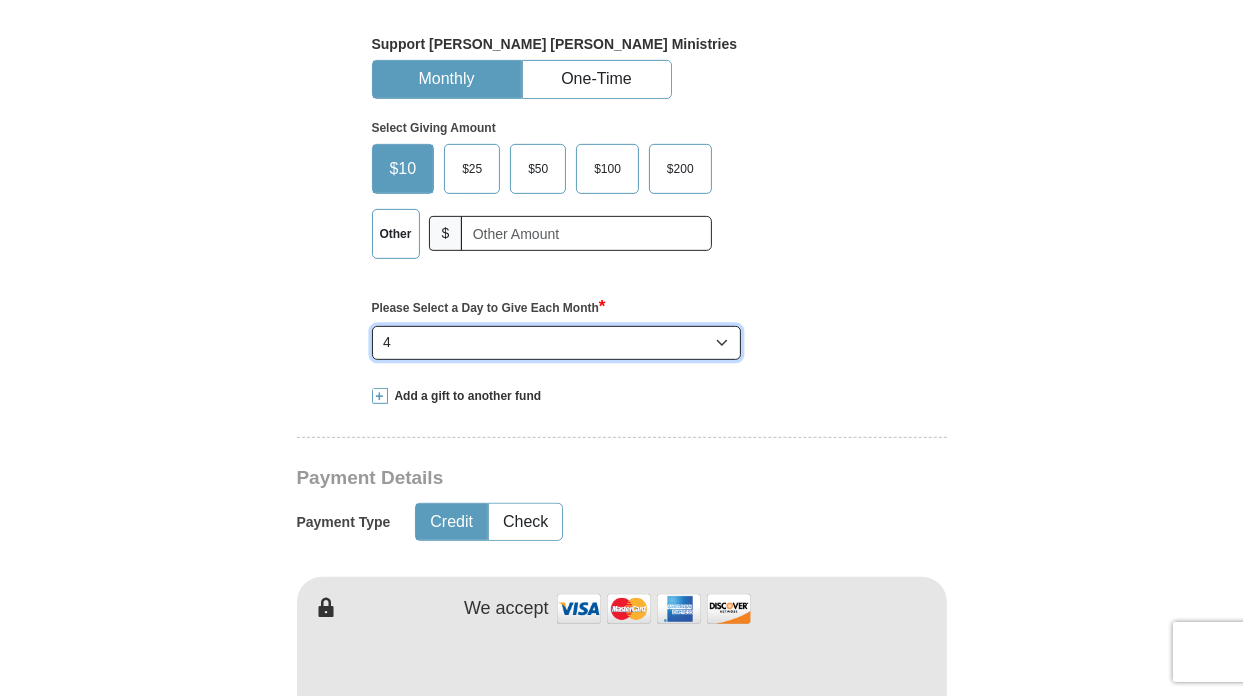 click on "Select Day of Month
1
2
3
4
5
6
7
8
9
10
11
12
13
14
15
16
17
18
19 20 21 22 23 24 25 26 27 28" at bounding box center (557, 343) 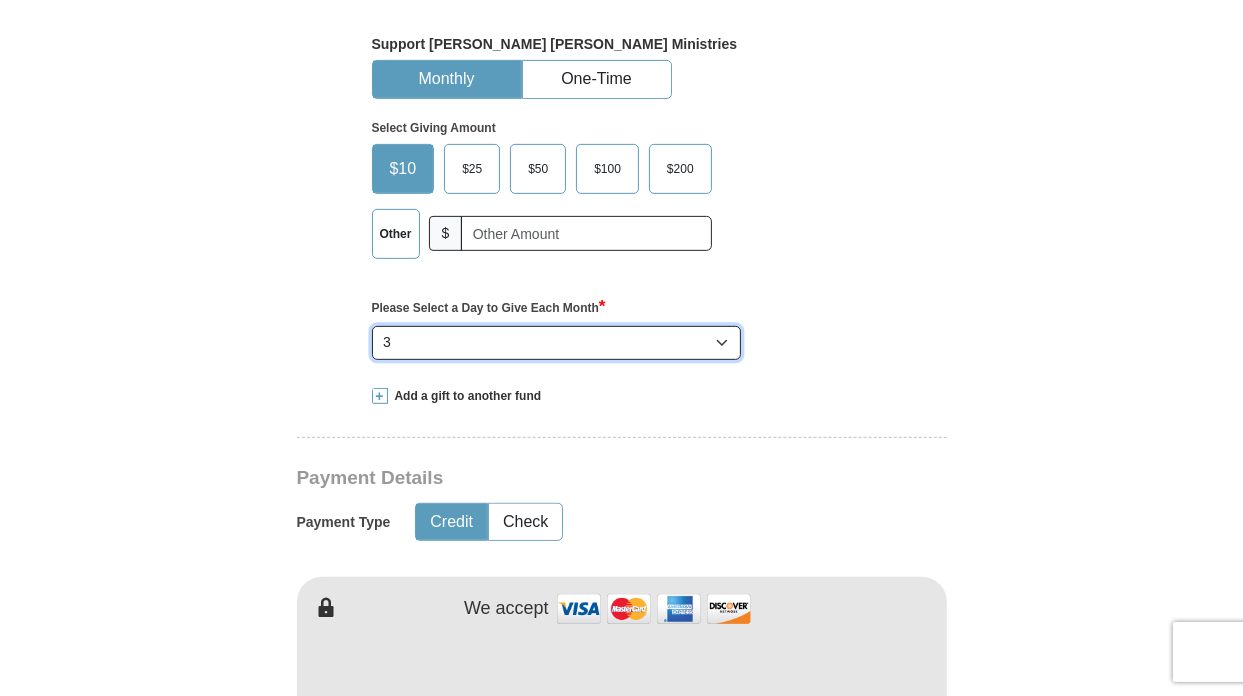 click on "Select Day of Month
1
2
3
4
5
6
7
8
9
10
11
12
13
14
15
16
17
18
19 20 21 22 23 24 25 26 27 28" at bounding box center (557, 343) 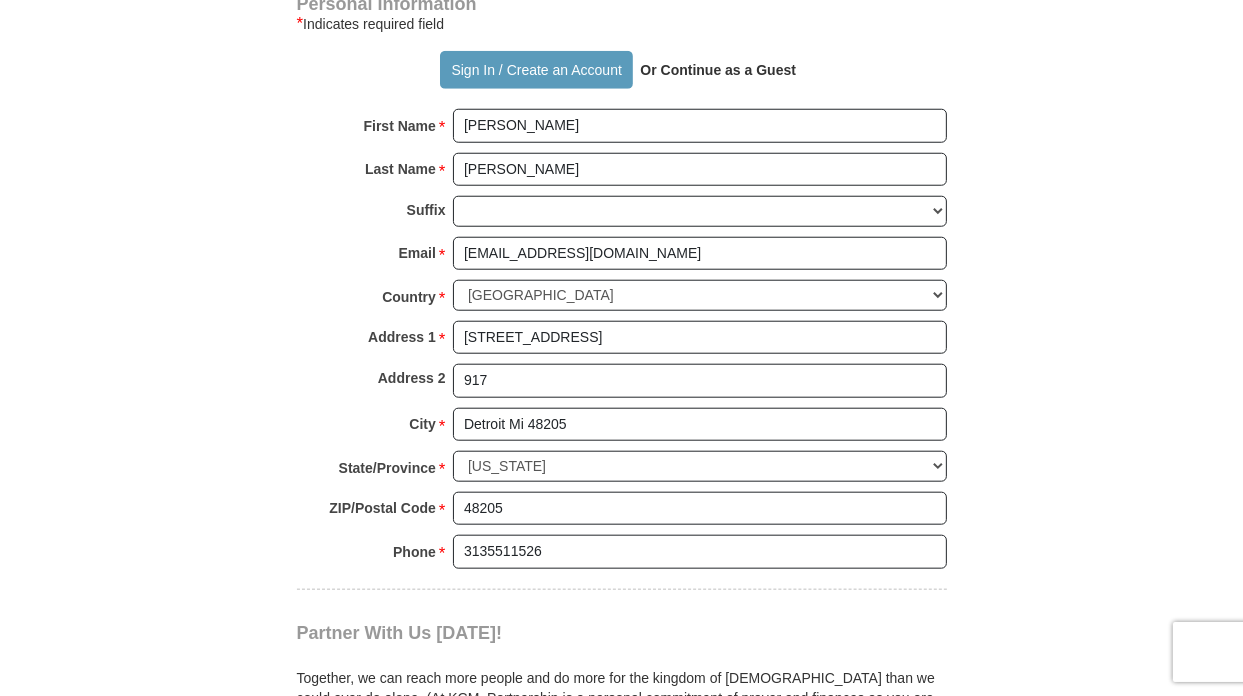 scroll, scrollTop: 1497, scrollLeft: 0, axis: vertical 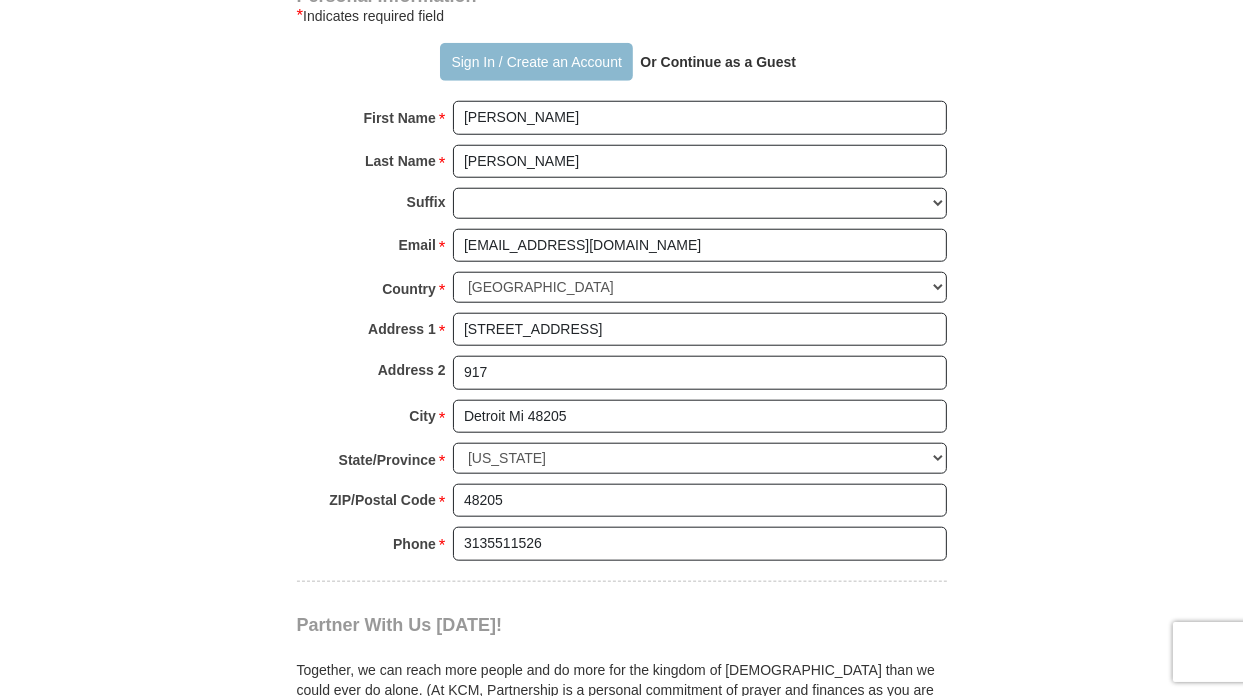 click on "Sign In / Create an Account" at bounding box center [536, 62] 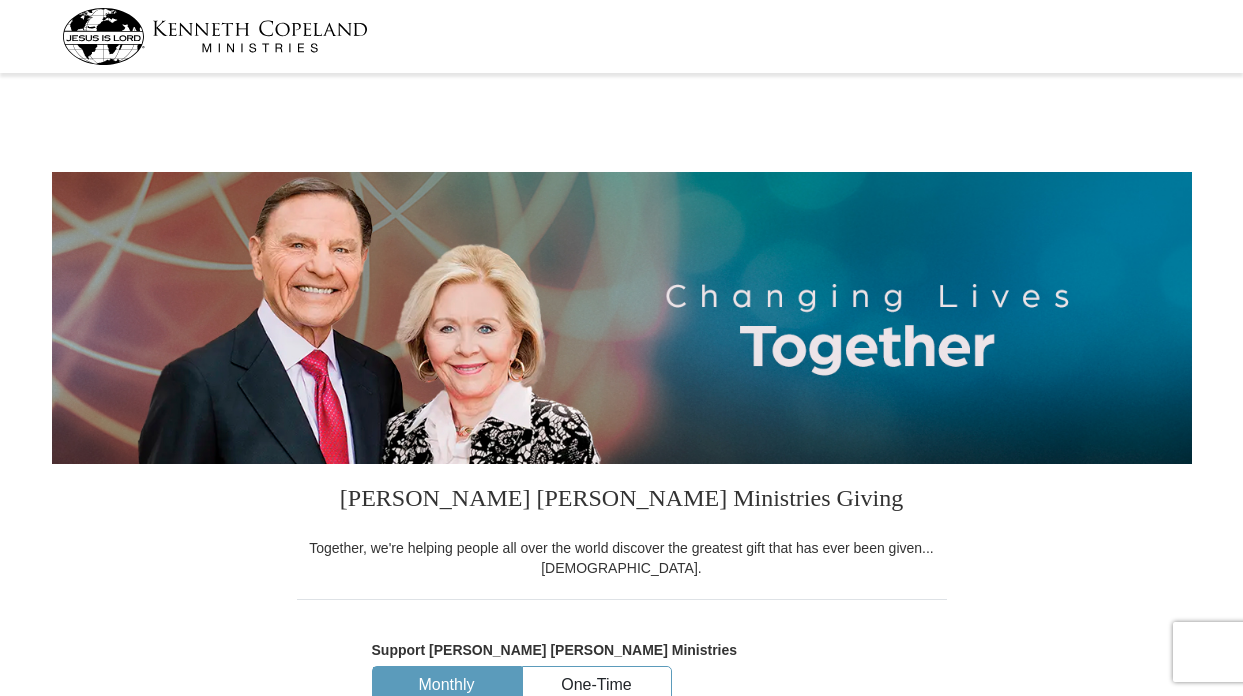 select on "MI" 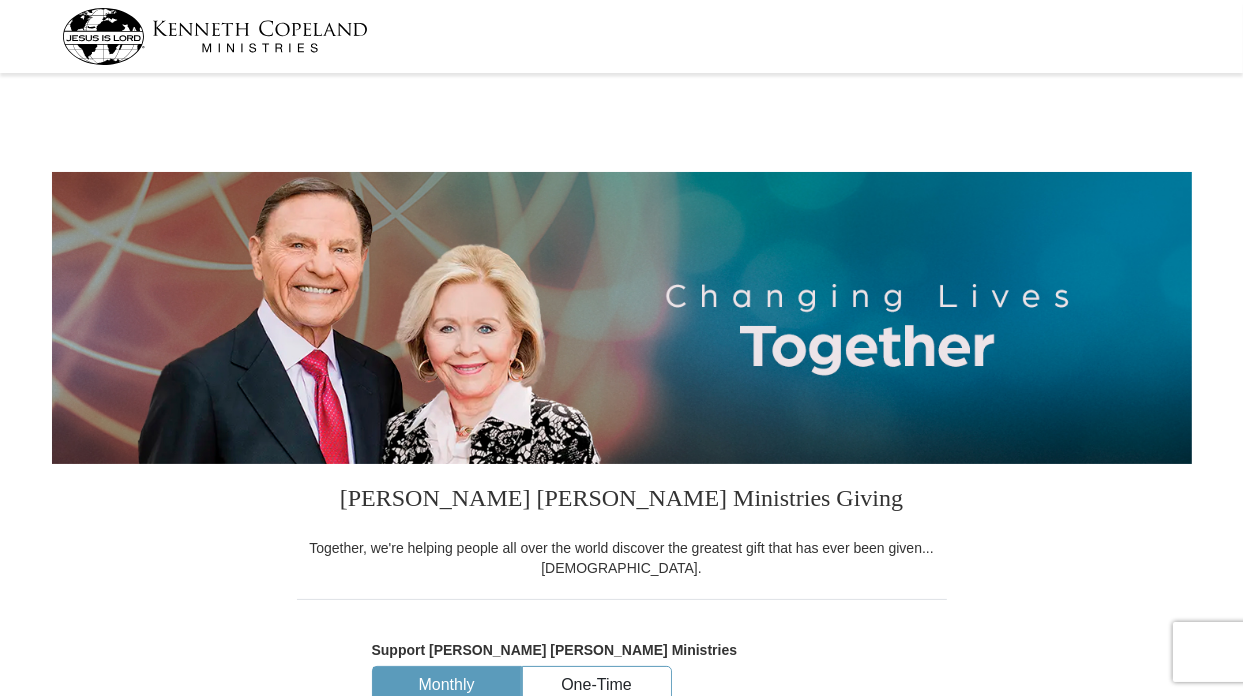 scroll, scrollTop: 0, scrollLeft: 0, axis: both 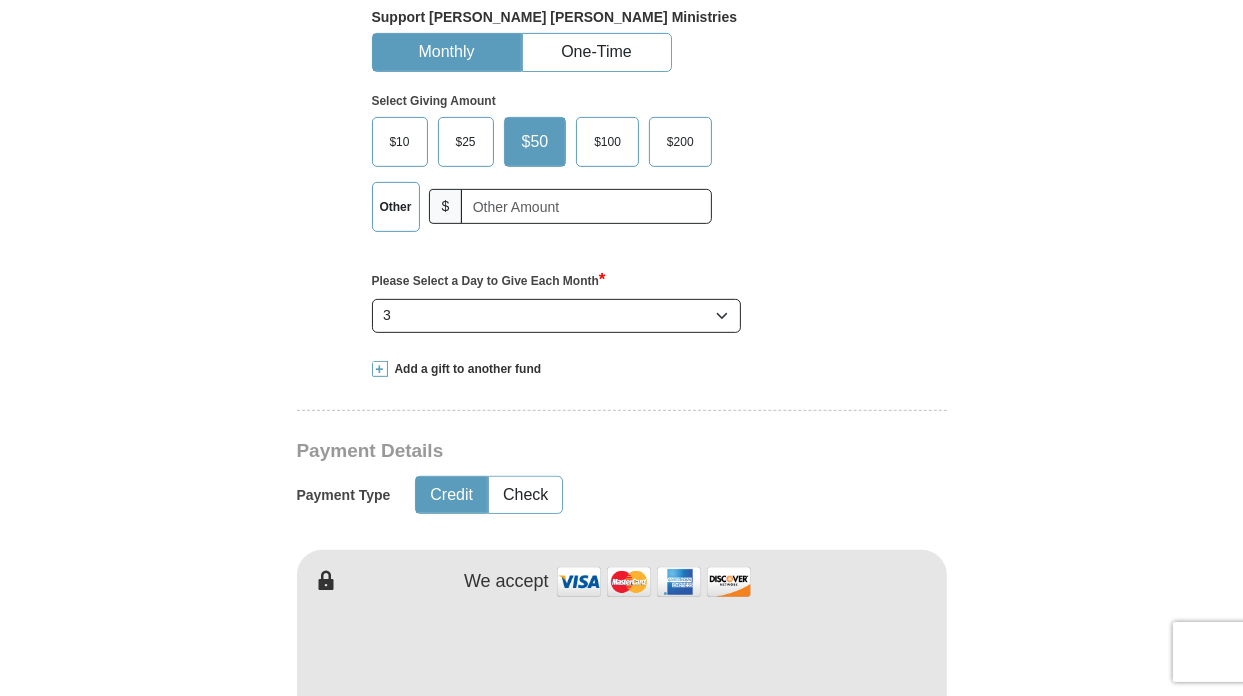 click on "$10" at bounding box center [400, 142] 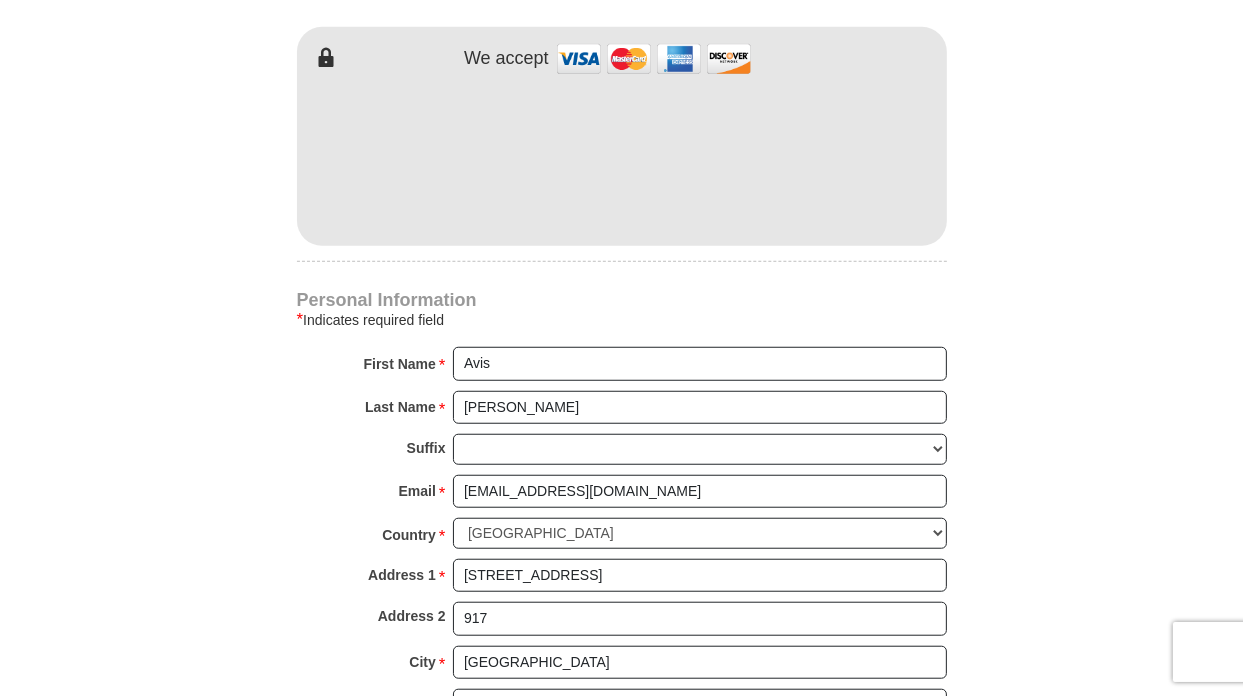 scroll, scrollTop: 1159, scrollLeft: 0, axis: vertical 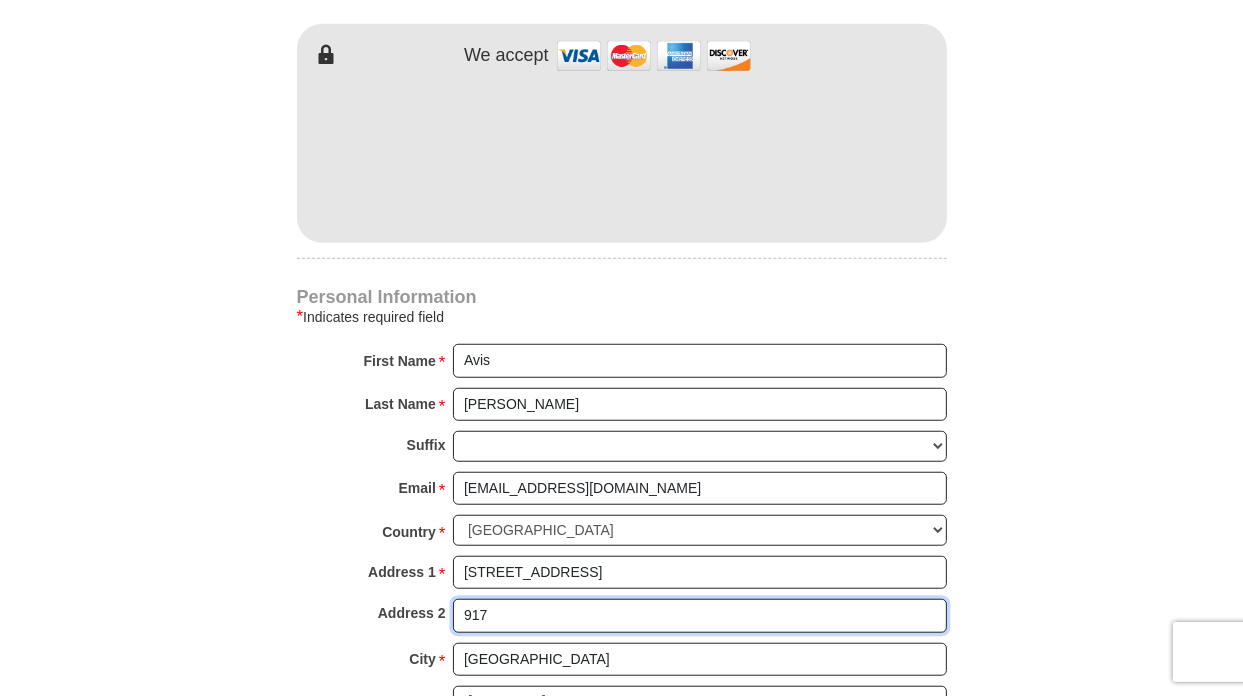 click on "917" at bounding box center (700, 616) 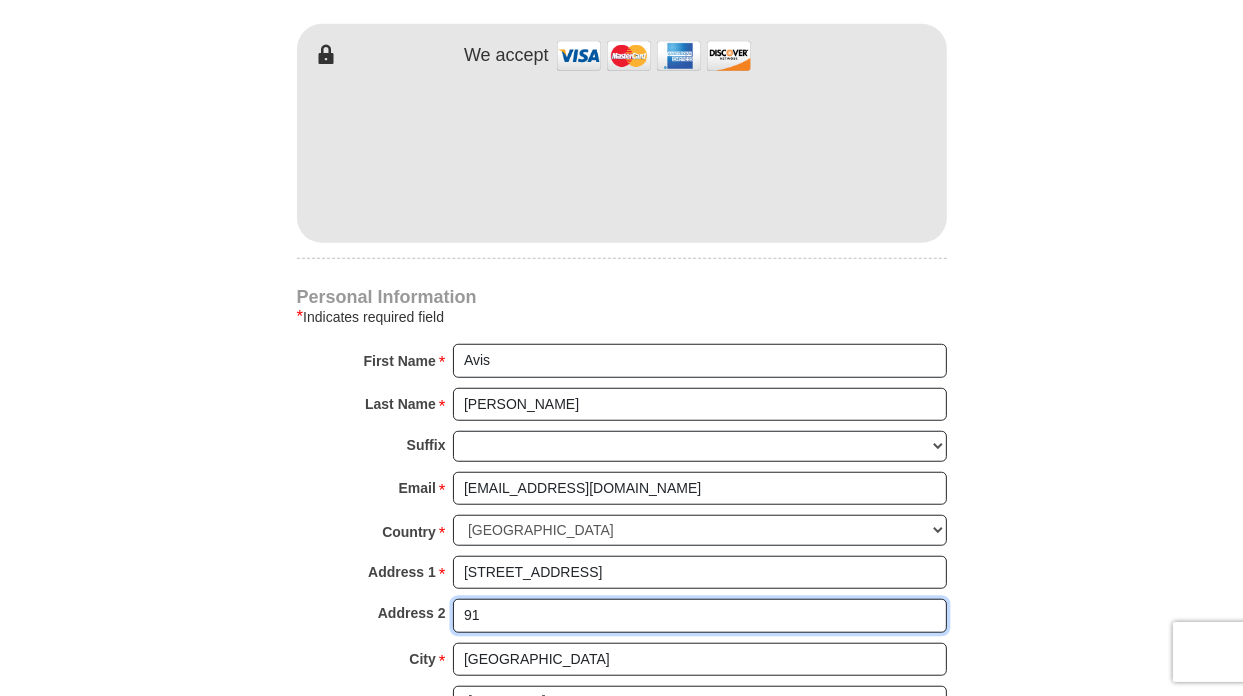 type on "9" 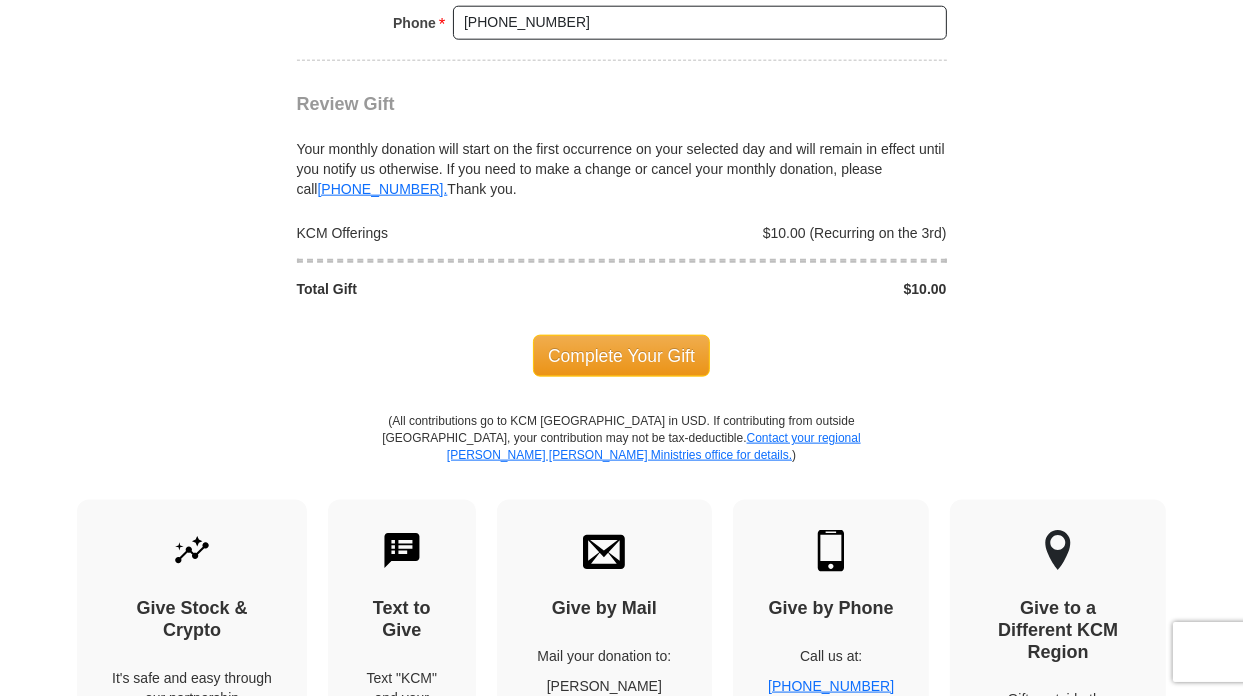 scroll, scrollTop: 1931, scrollLeft: 0, axis: vertical 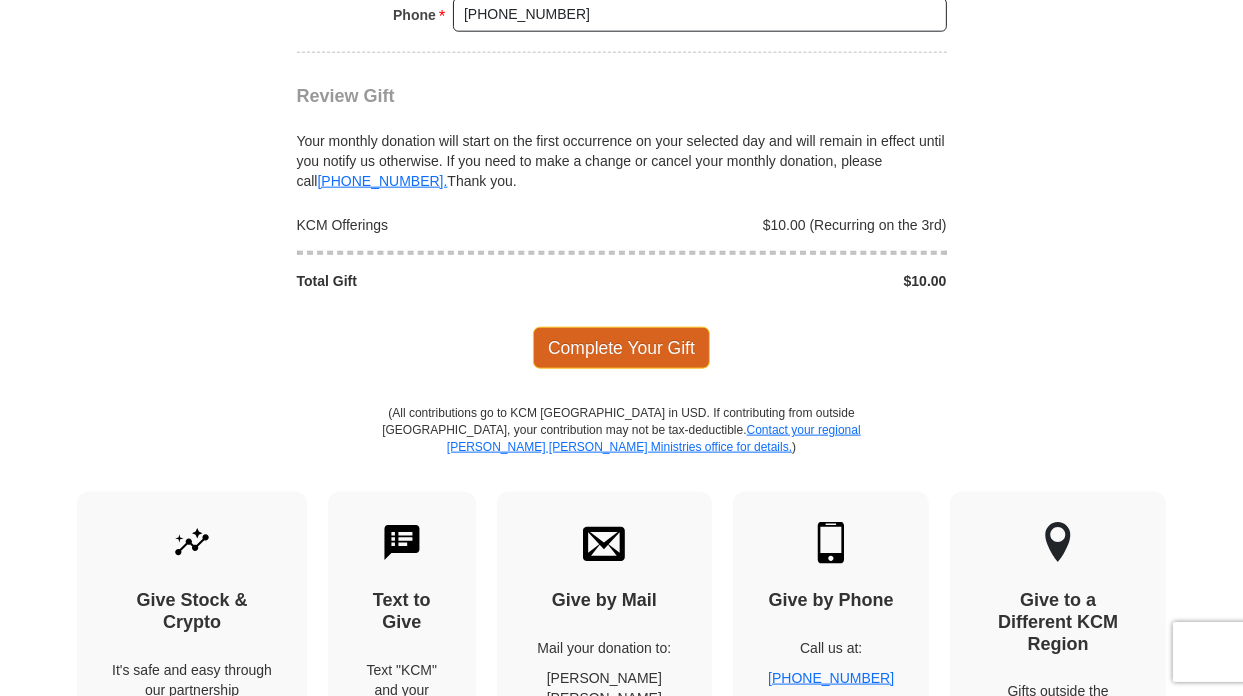 type 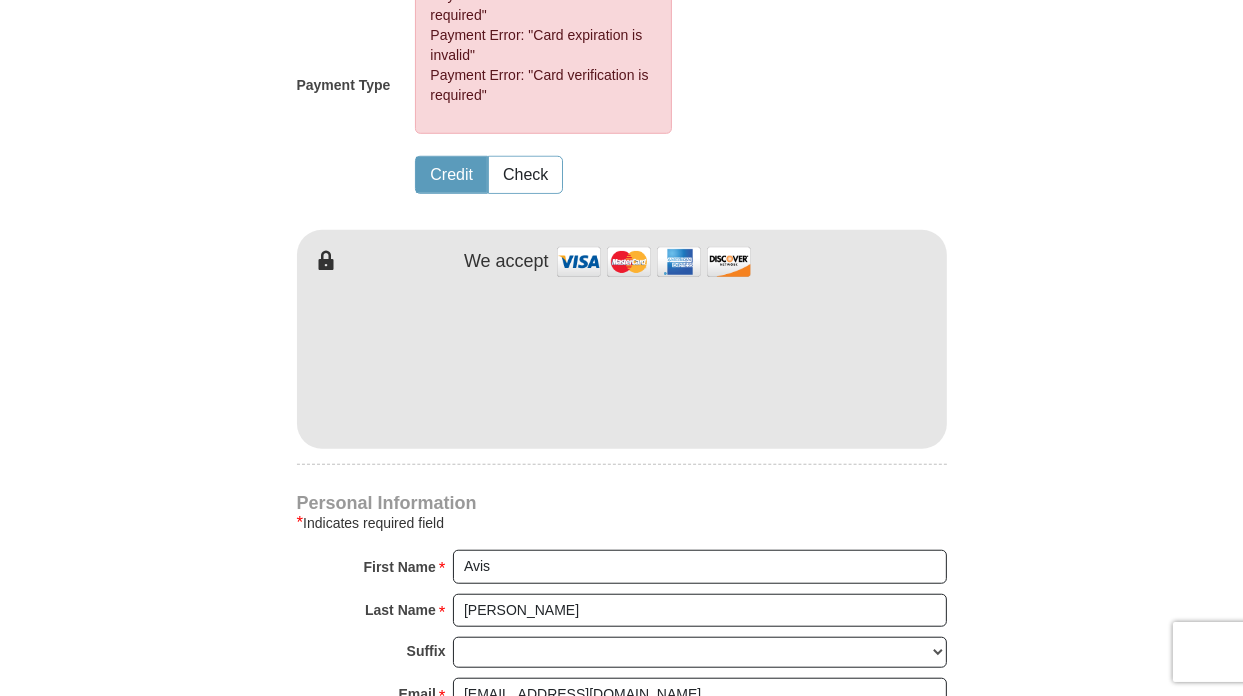 scroll, scrollTop: 1051, scrollLeft: 0, axis: vertical 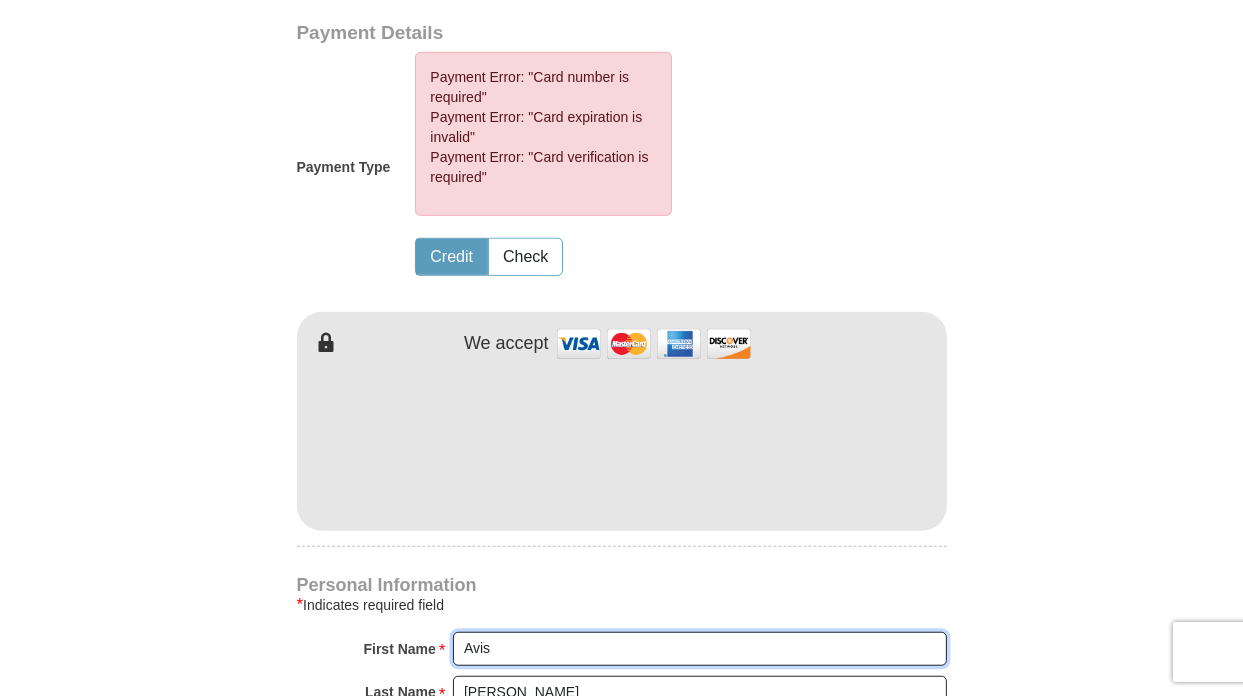click on "Avis" at bounding box center (700, 649) 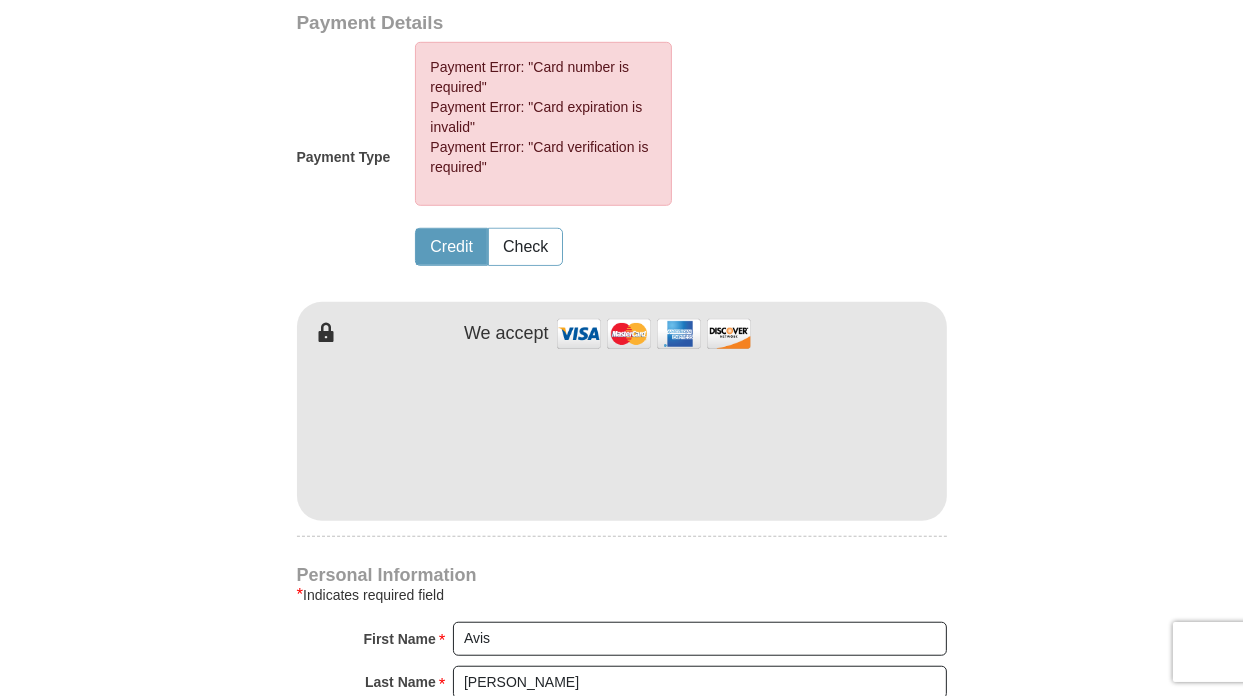 scroll, scrollTop: 1434, scrollLeft: 0, axis: vertical 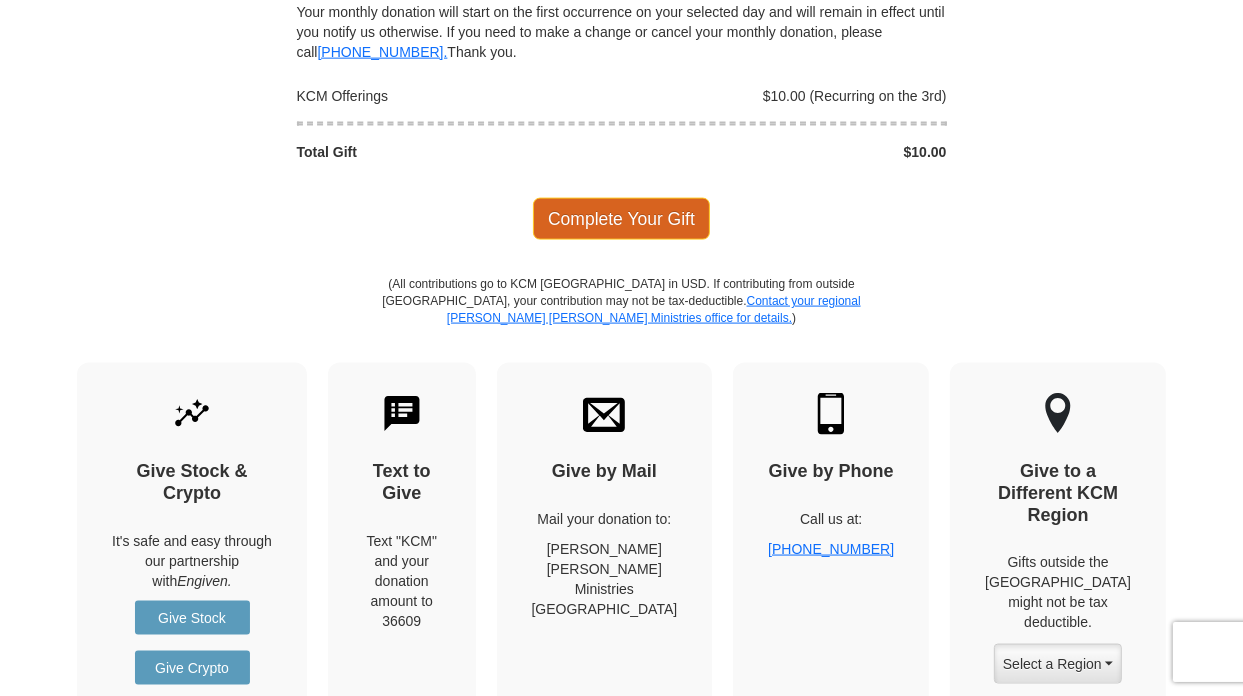 click on "Complete Your Gift" at bounding box center [621, 219] 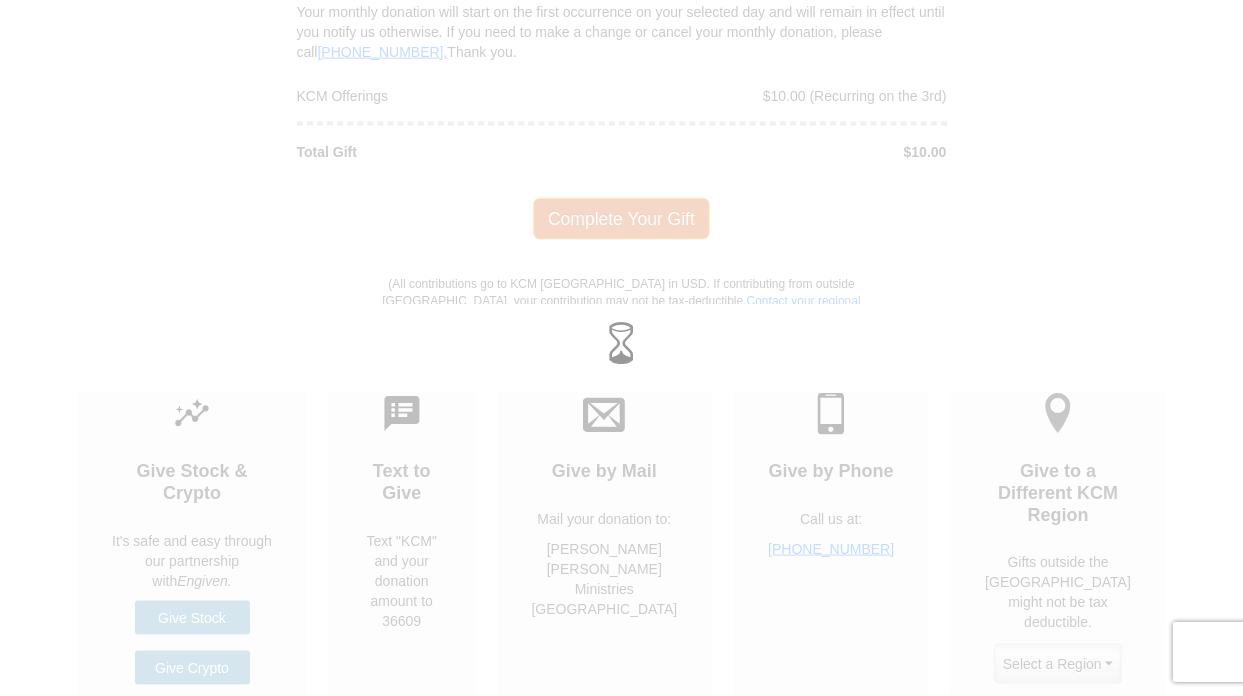 scroll, scrollTop: 2060, scrollLeft: 0, axis: vertical 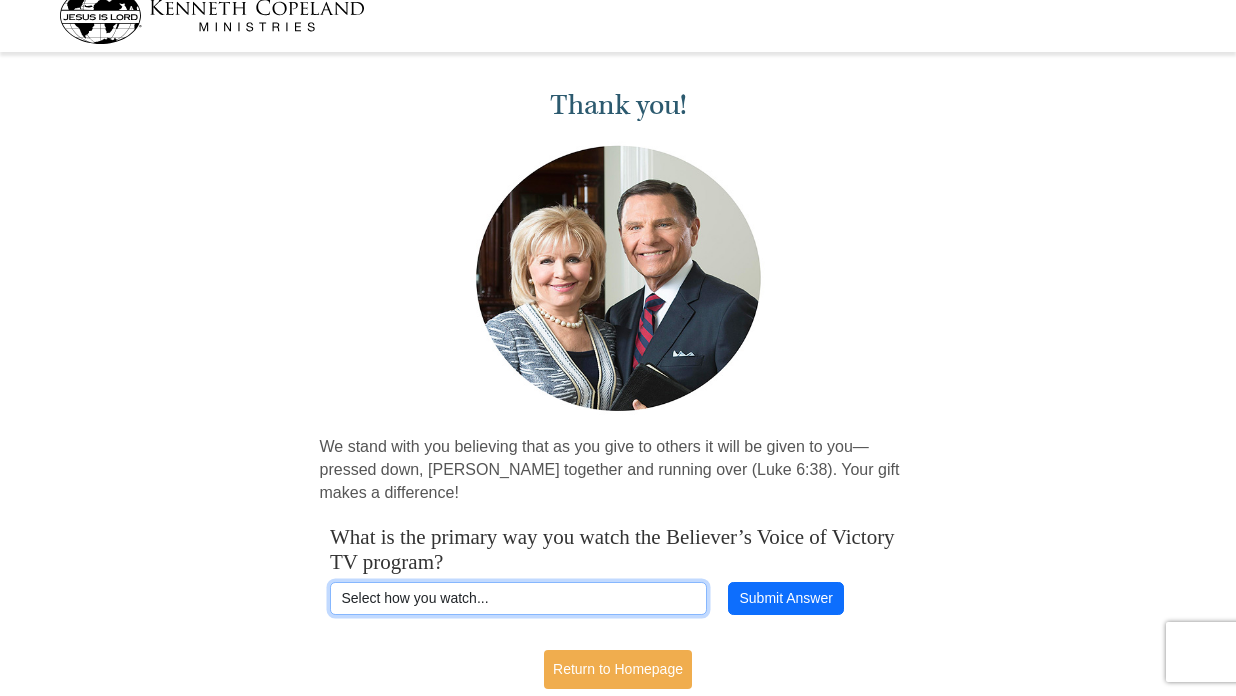 click on "Select how you watch... Daystar Morning Daystar Evening KCM.org GoVictory.com VICTORY Dish Channel 265 VICTORY DIRECTV Channel 366 Roku Streaming Device YouTube" at bounding box center [518, 599] 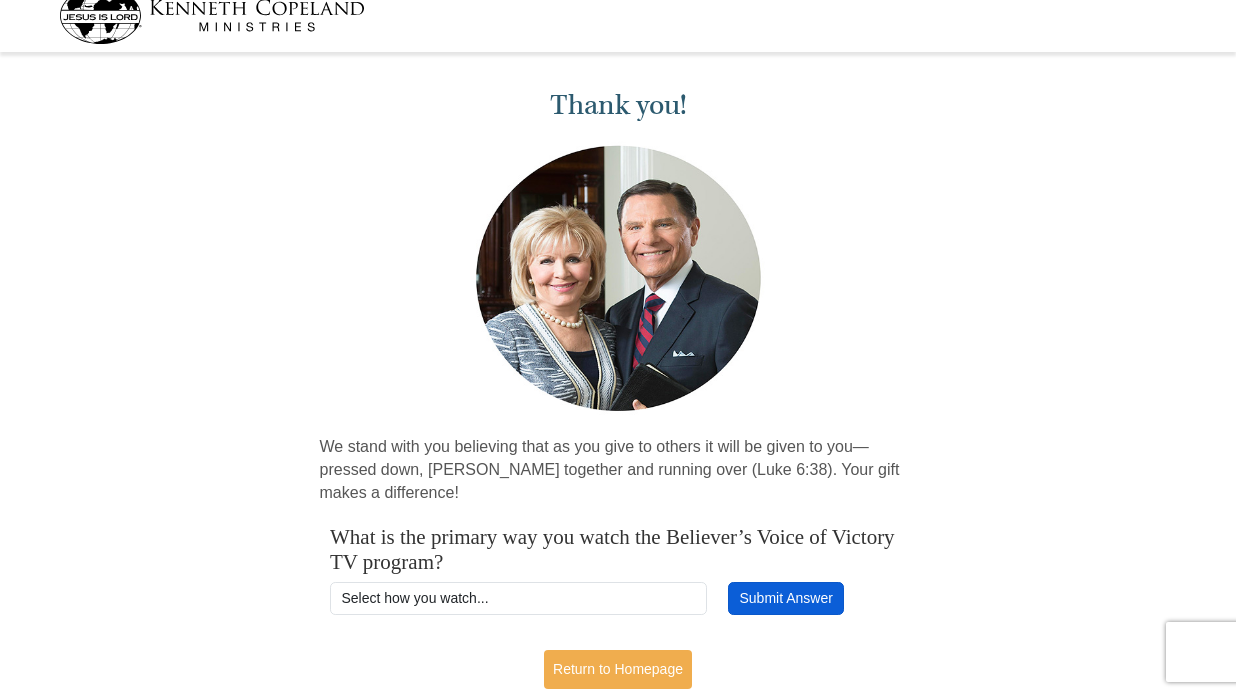 click on "Submit Answer" at bounding box center (786, 599) 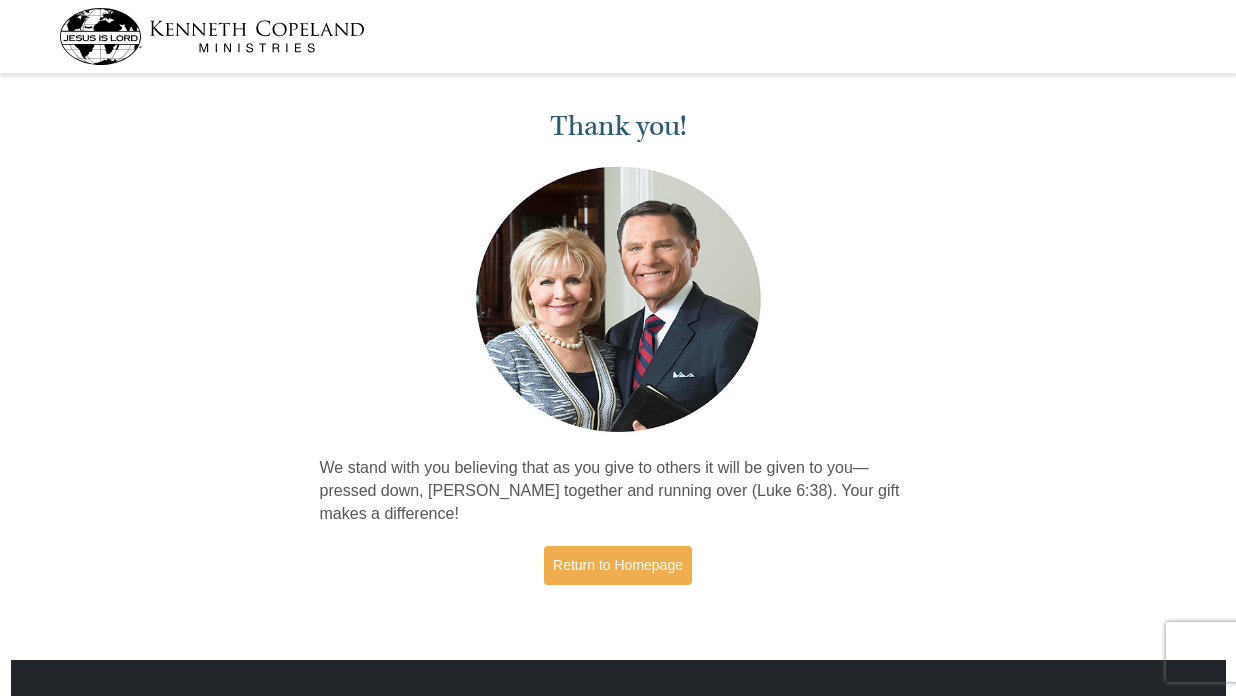 scroll, scrollTop: 0, scrollLeft: 0, axis: both 